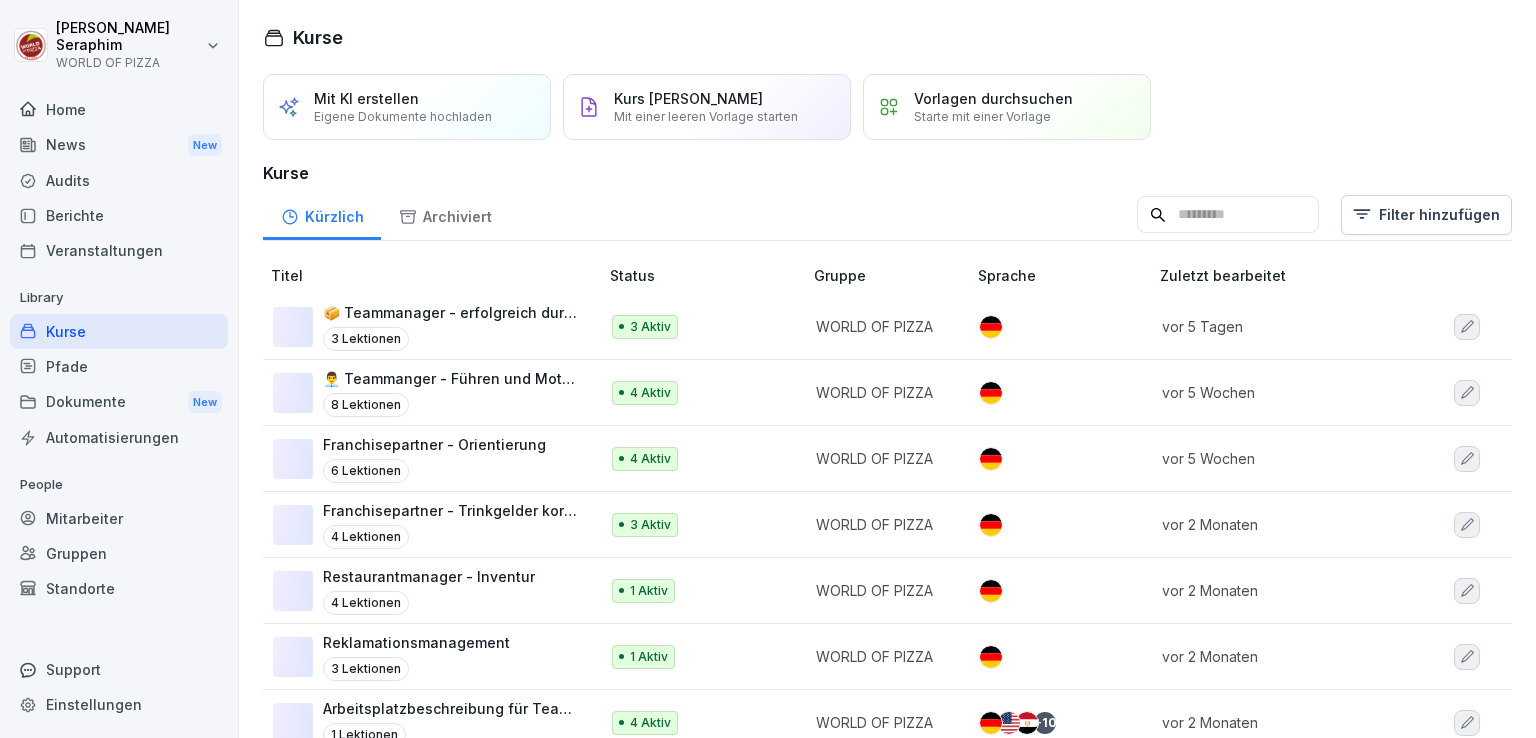 scroll, scrollTop: 0, scrollLeft: 0, axis: both 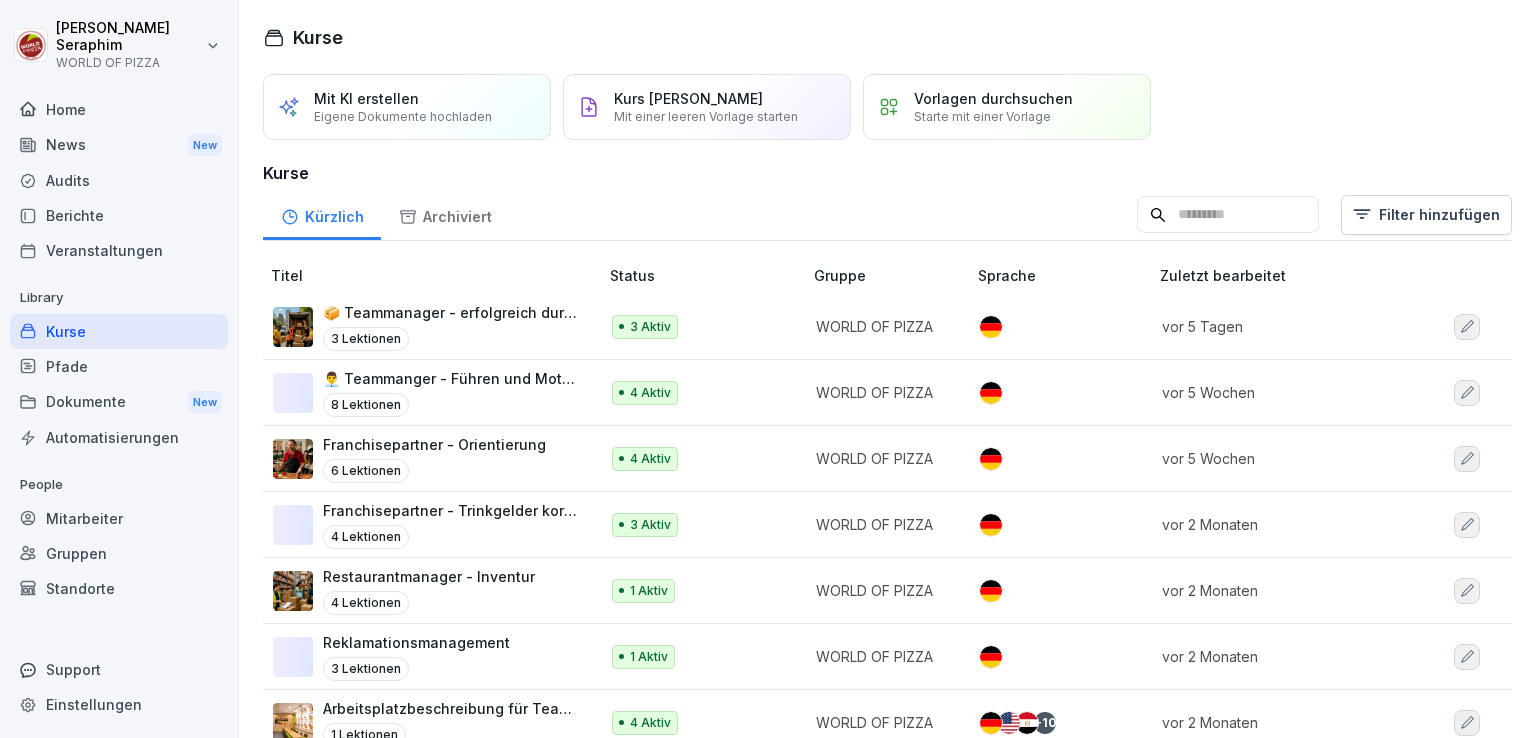click on "Berichte" at bounding box center [119, 215] 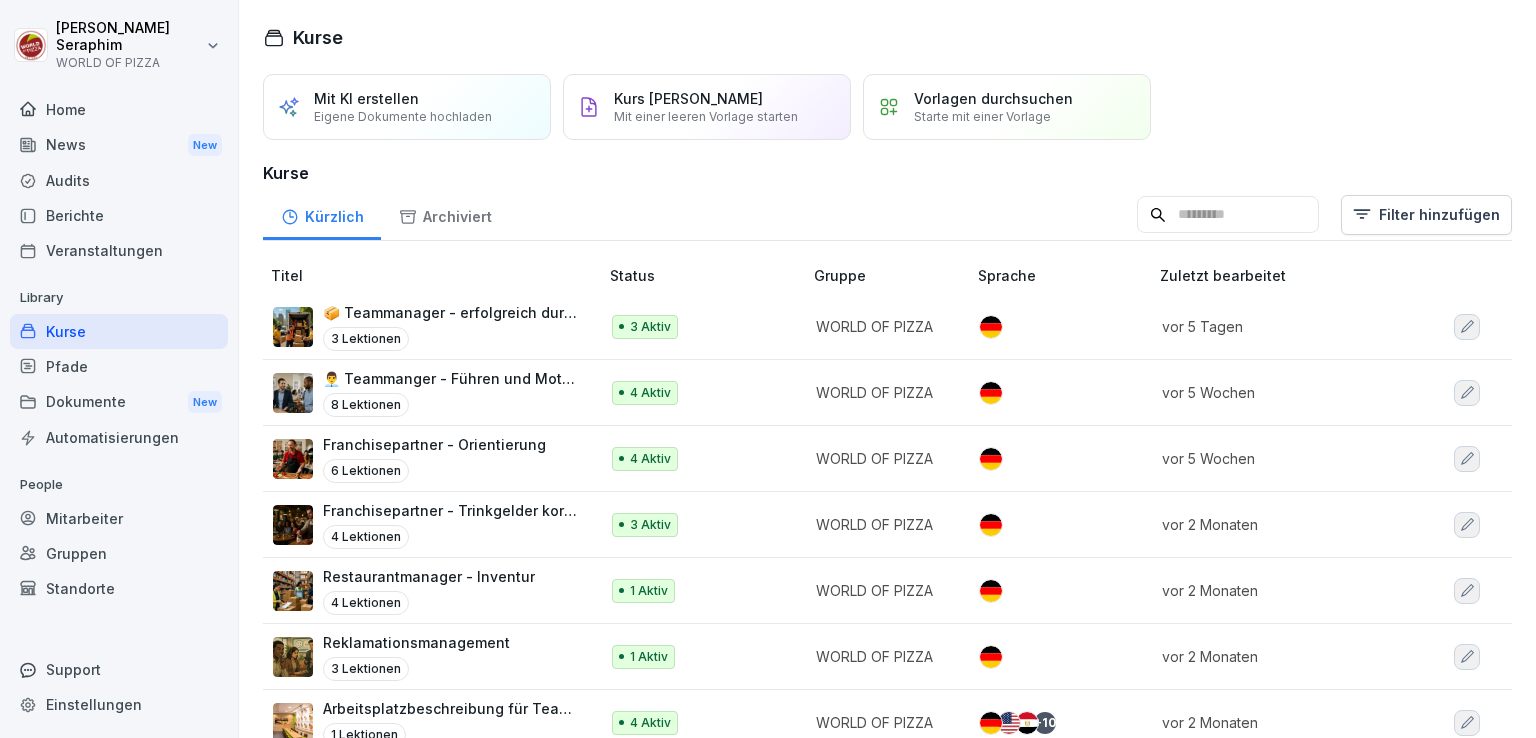 click on "Berichte" at bounding box center (119, 215) 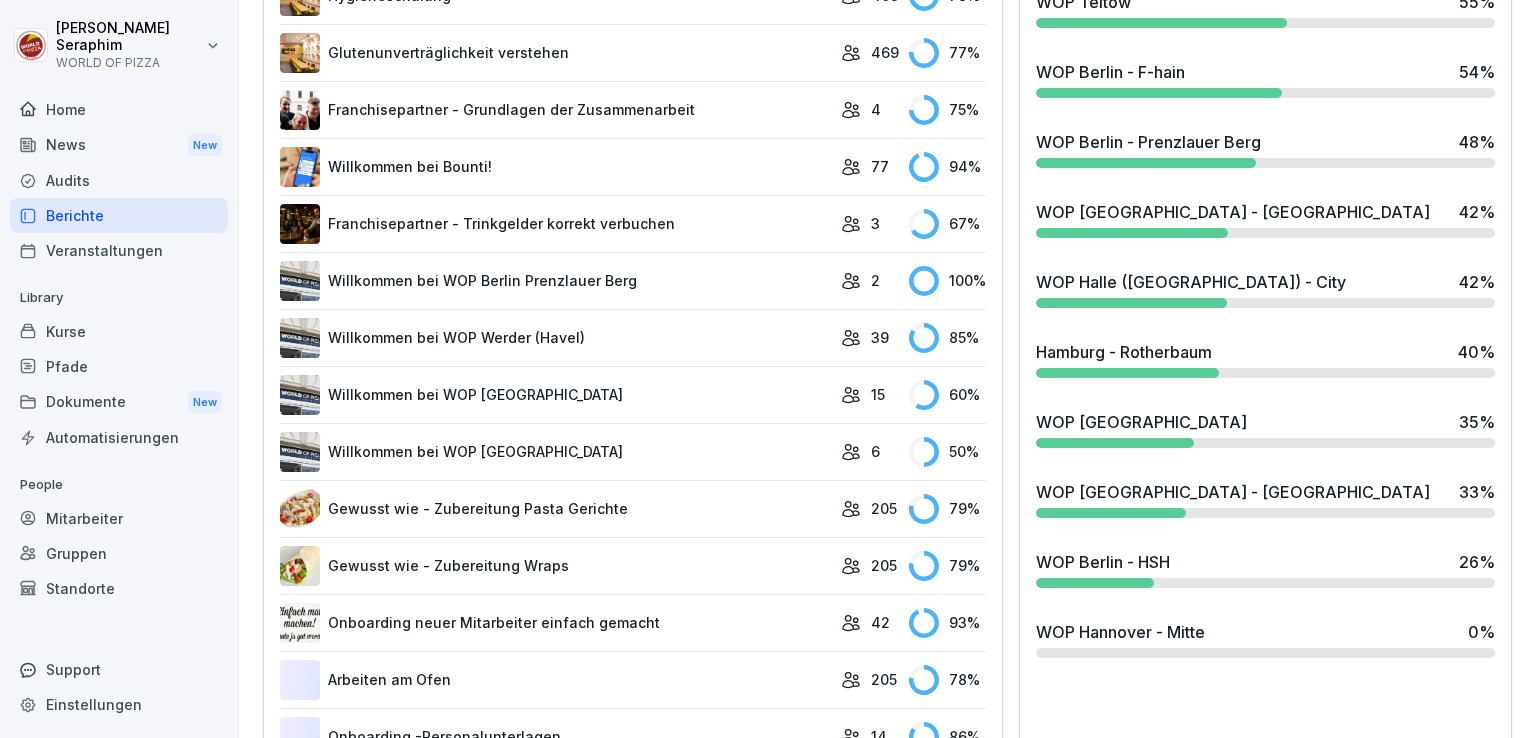 scroll, scrollTop: 2292, scrollLeft: 0, axis: vertical 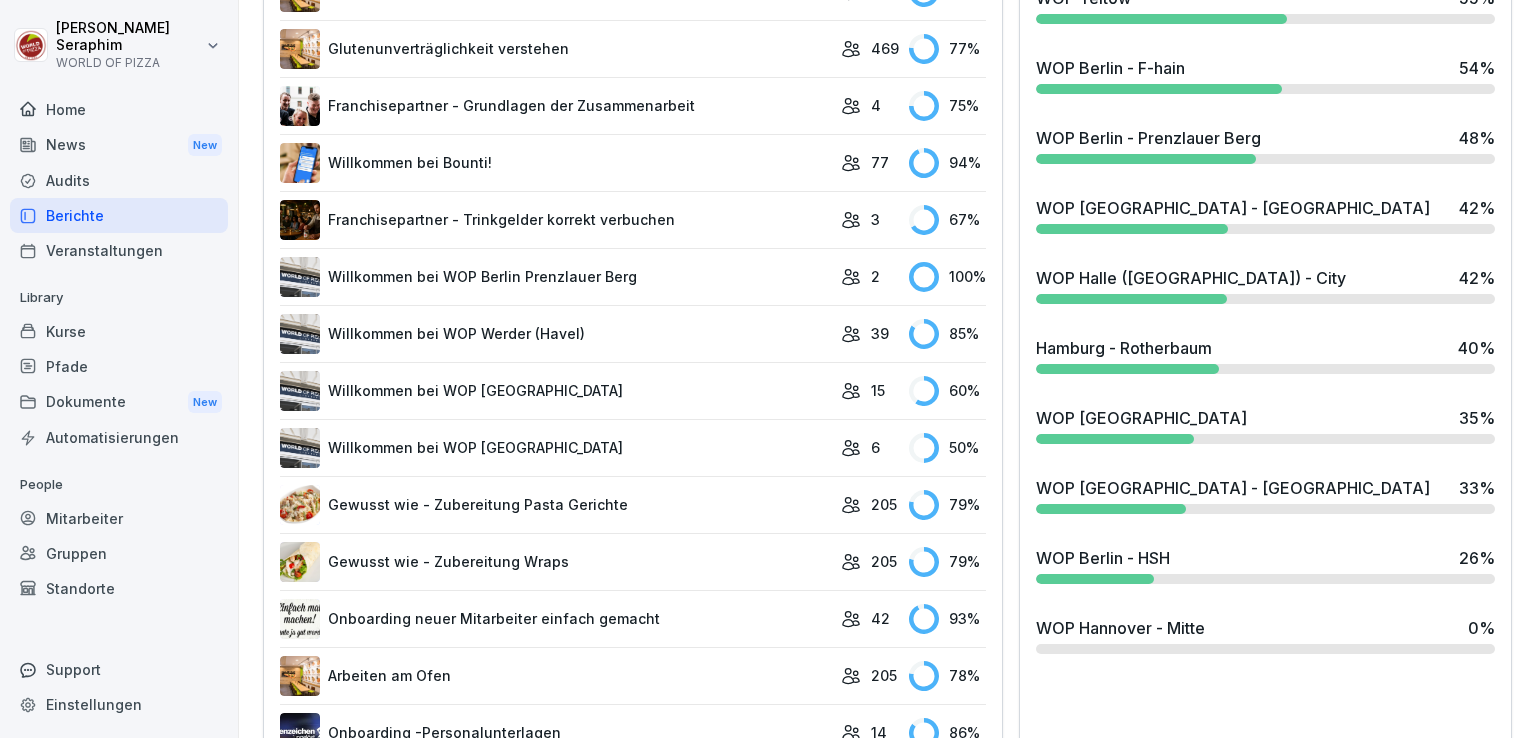 click on "Audits" at bounding box center [119, 180] 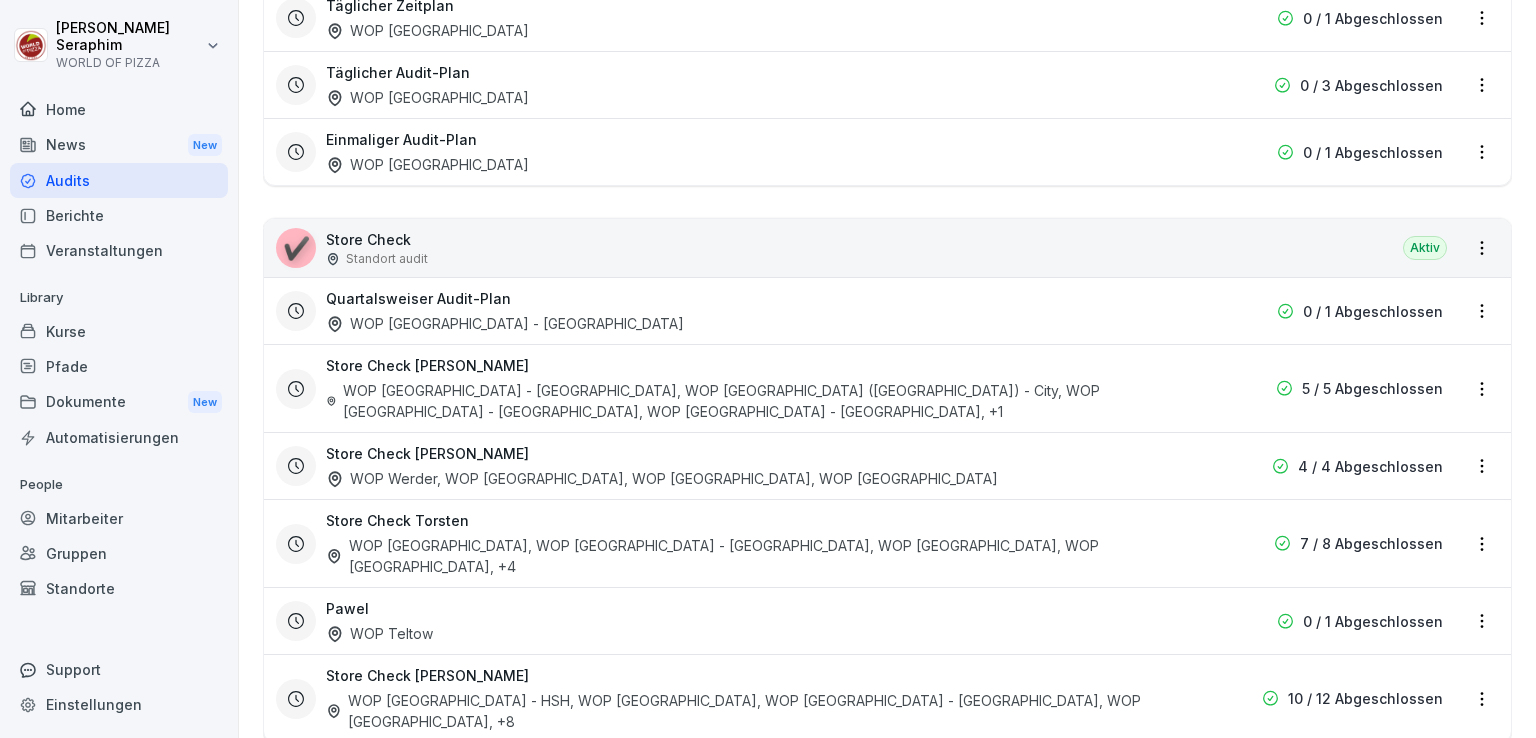 scroll, scrollTop: 461, scrollLeft: 0, axis: vertical 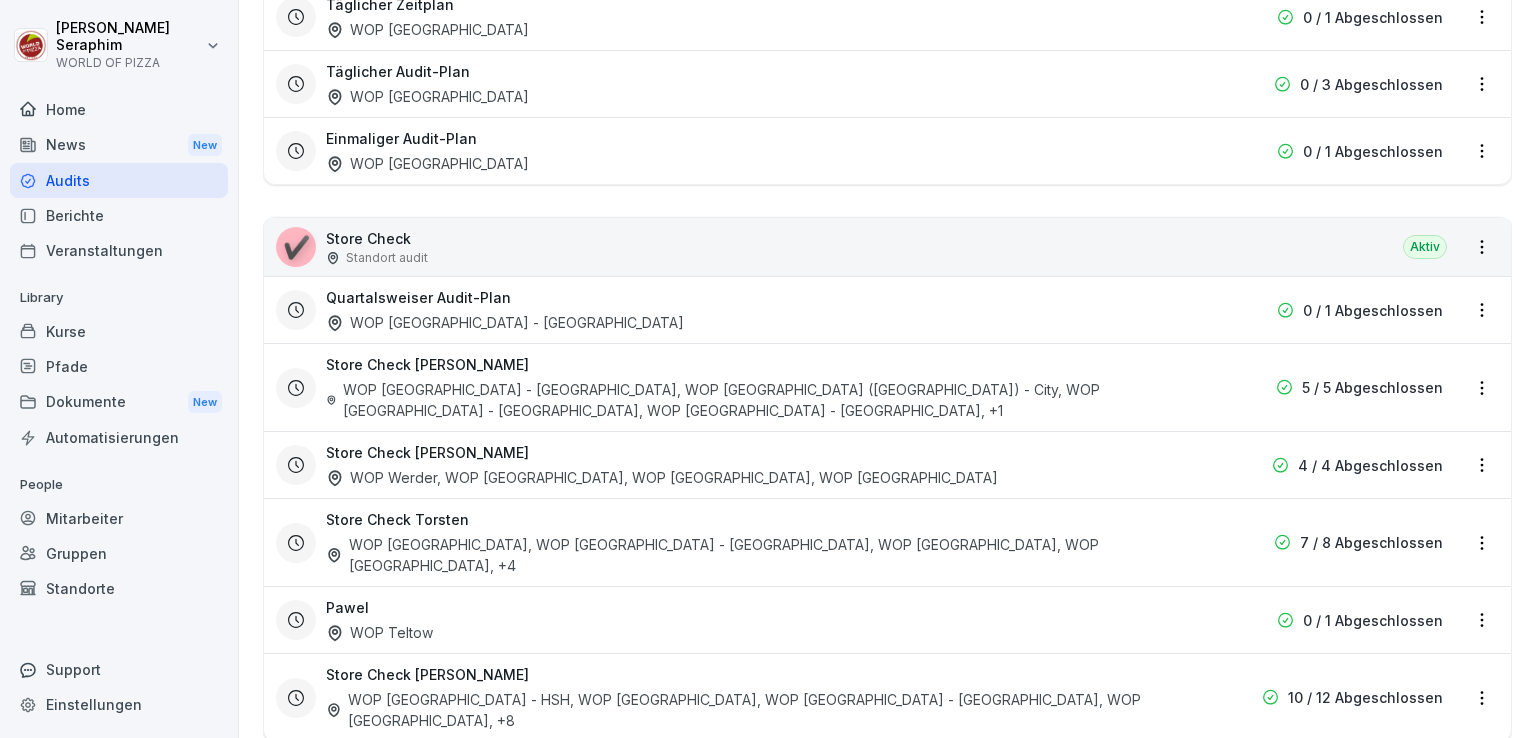 click on "WOP Berlin - HSH, WOP [GEOGRAPHIC_DATA], WOP [GEOGRAPHIC_DATA] - [GEOGRAPHIC_DATA], WOP [GEOGRAPHIC_DATA] , +8" at bounding box center (759, 710) 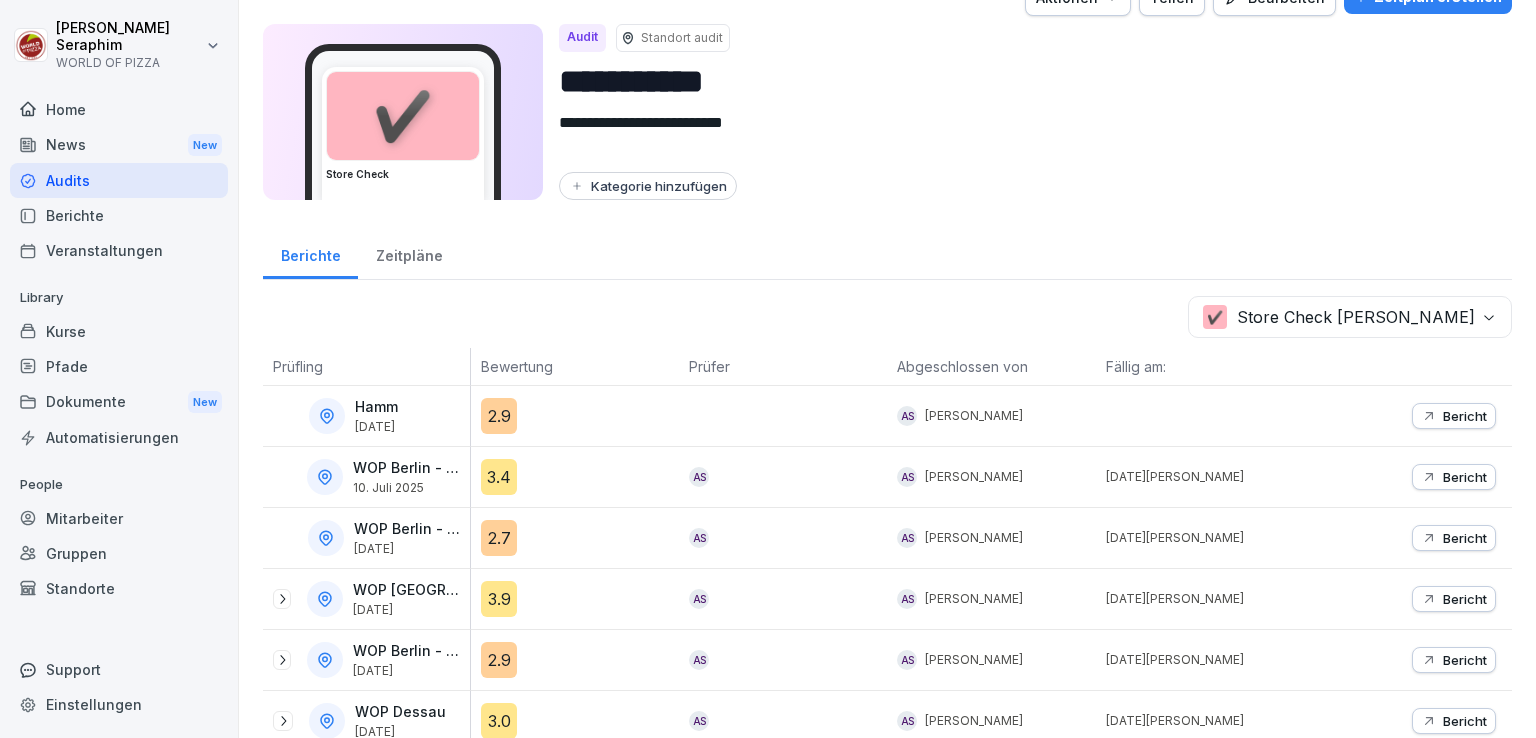 scroll, scrollTop: 0, scrollLeft: 0, axis: both 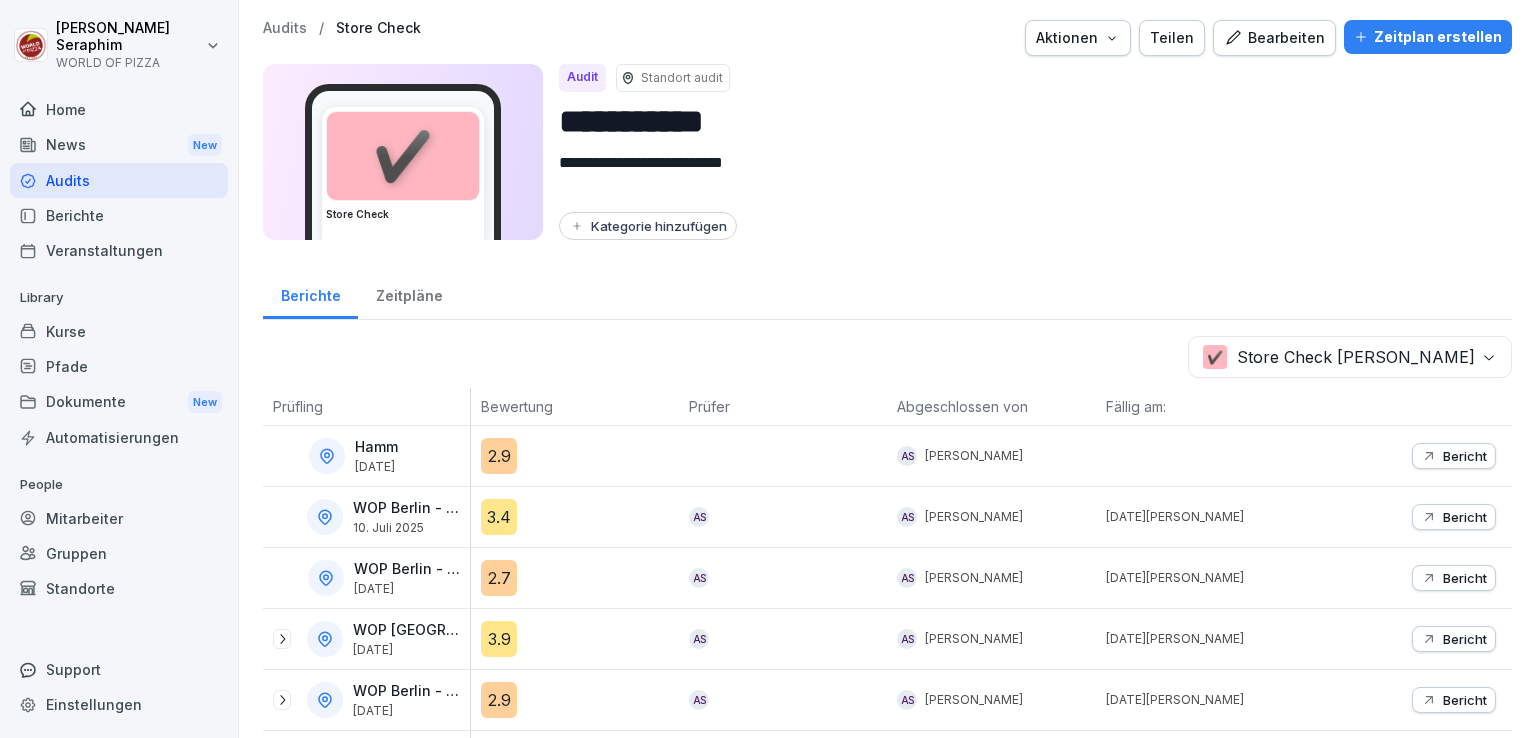 click on "Bearbeiten" at bounding box center [1274, 38] 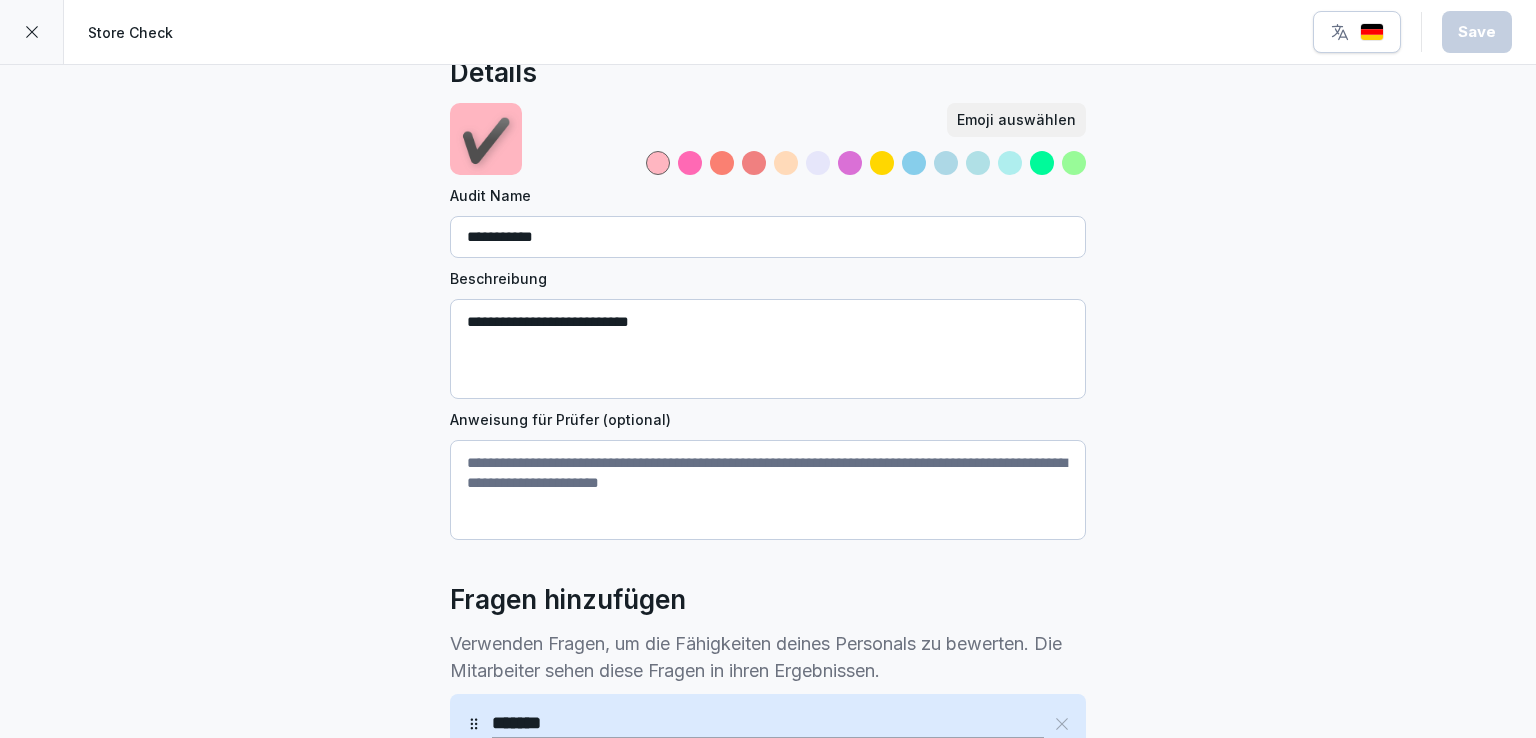 scroll, scrollTop: 0, scrollLeft: 0, axis: both 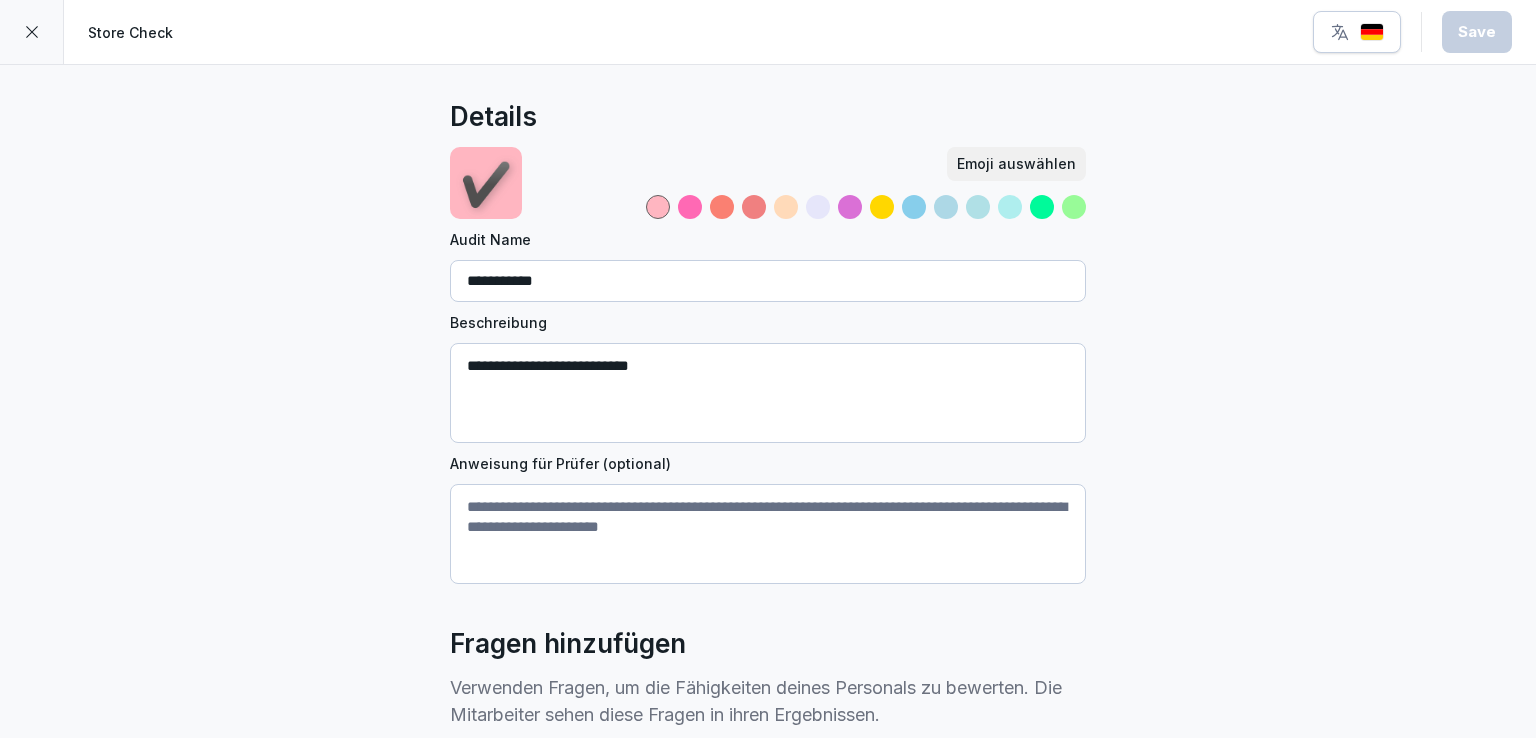 click at bounding box center [32, 32] 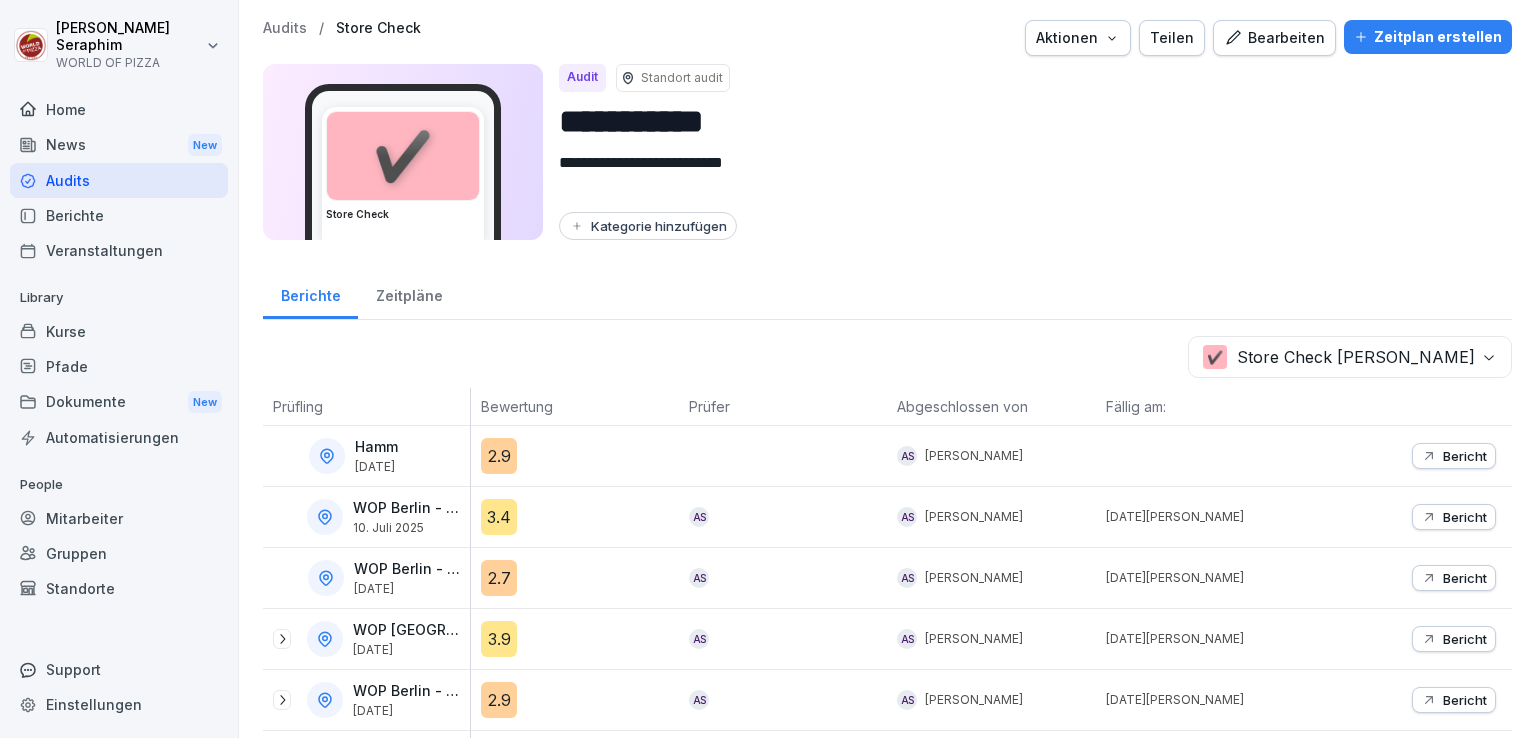 click on "Aktionen" at bounding box center [1078, 38] 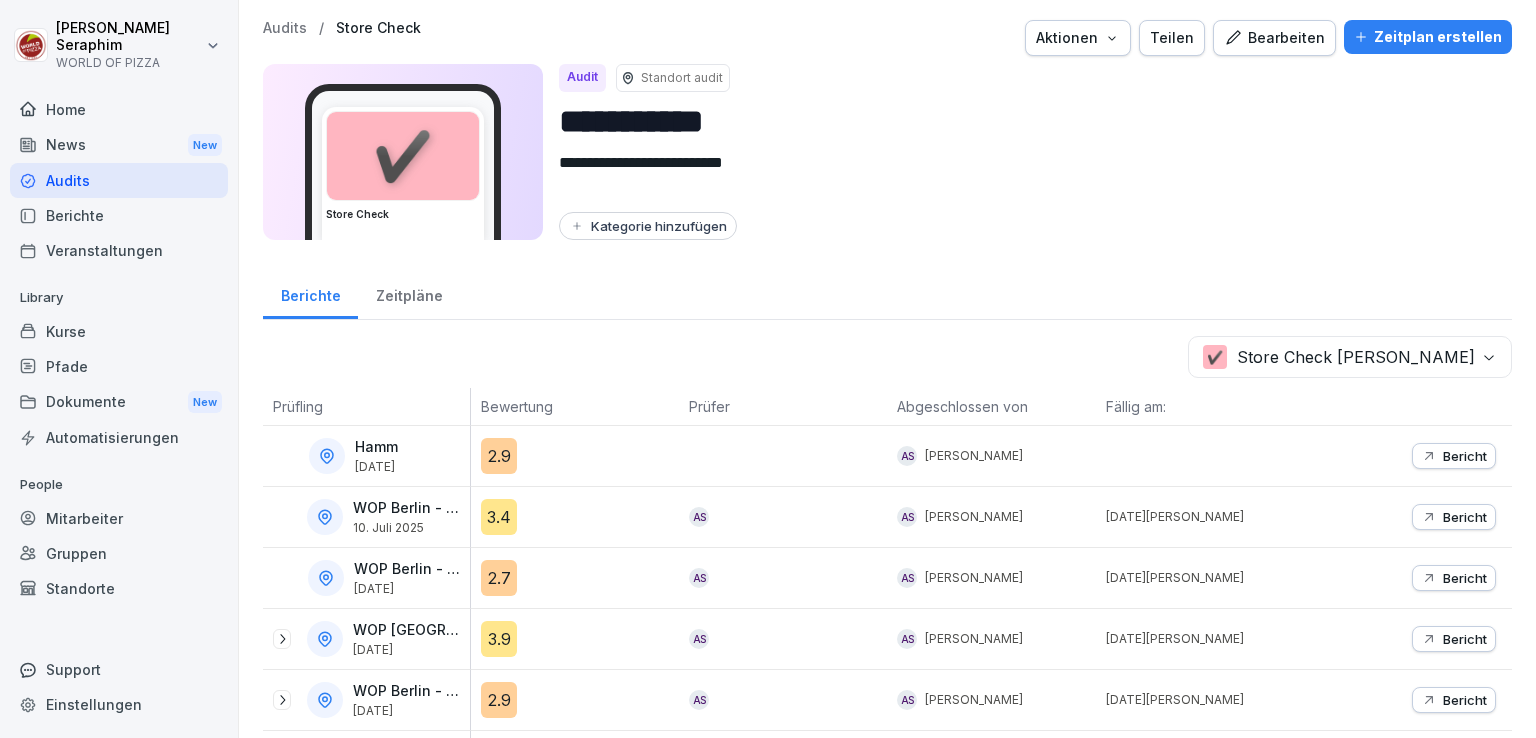 click on "Aktionen" at bounding box center [1078, 38] 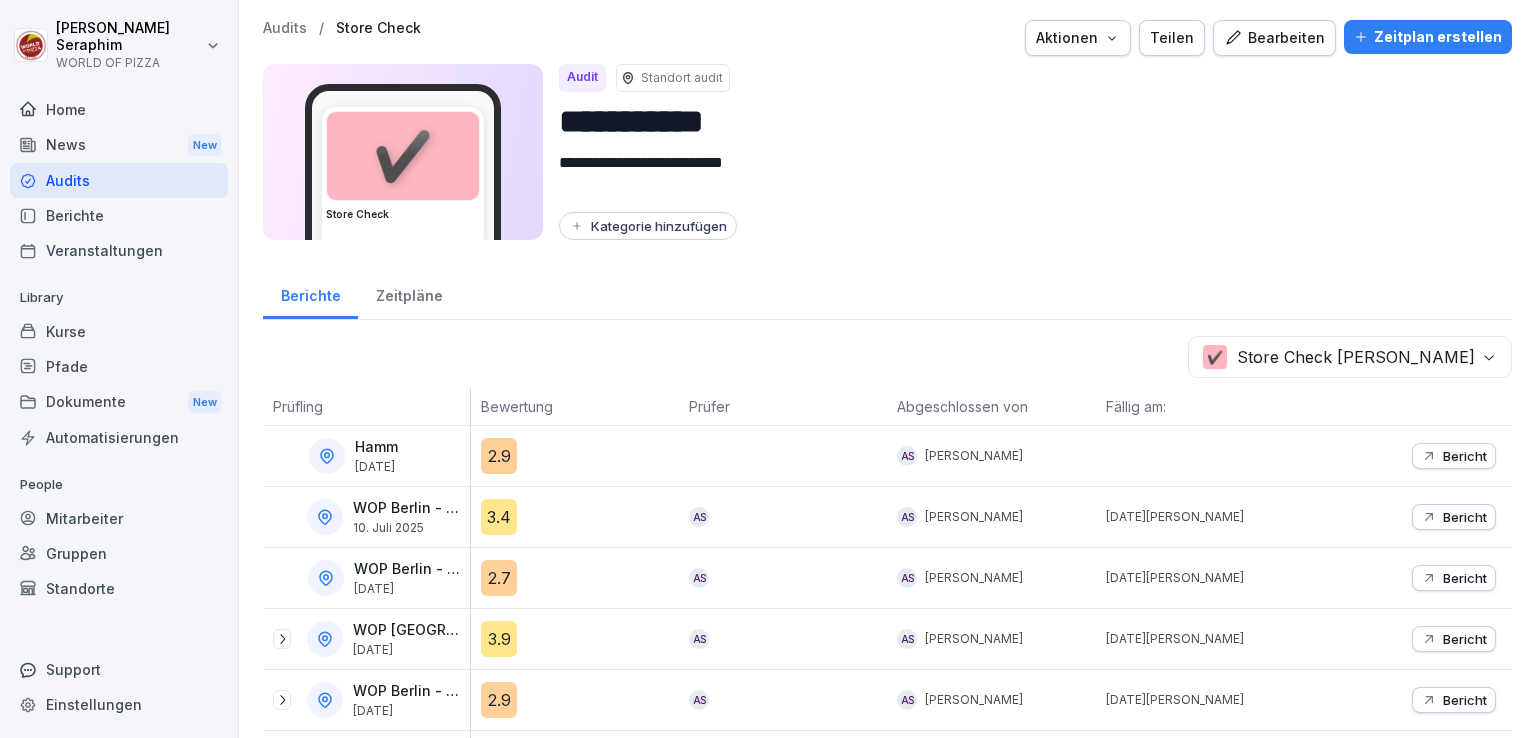 click on "Standort audit" at bounding box center [682, 78] 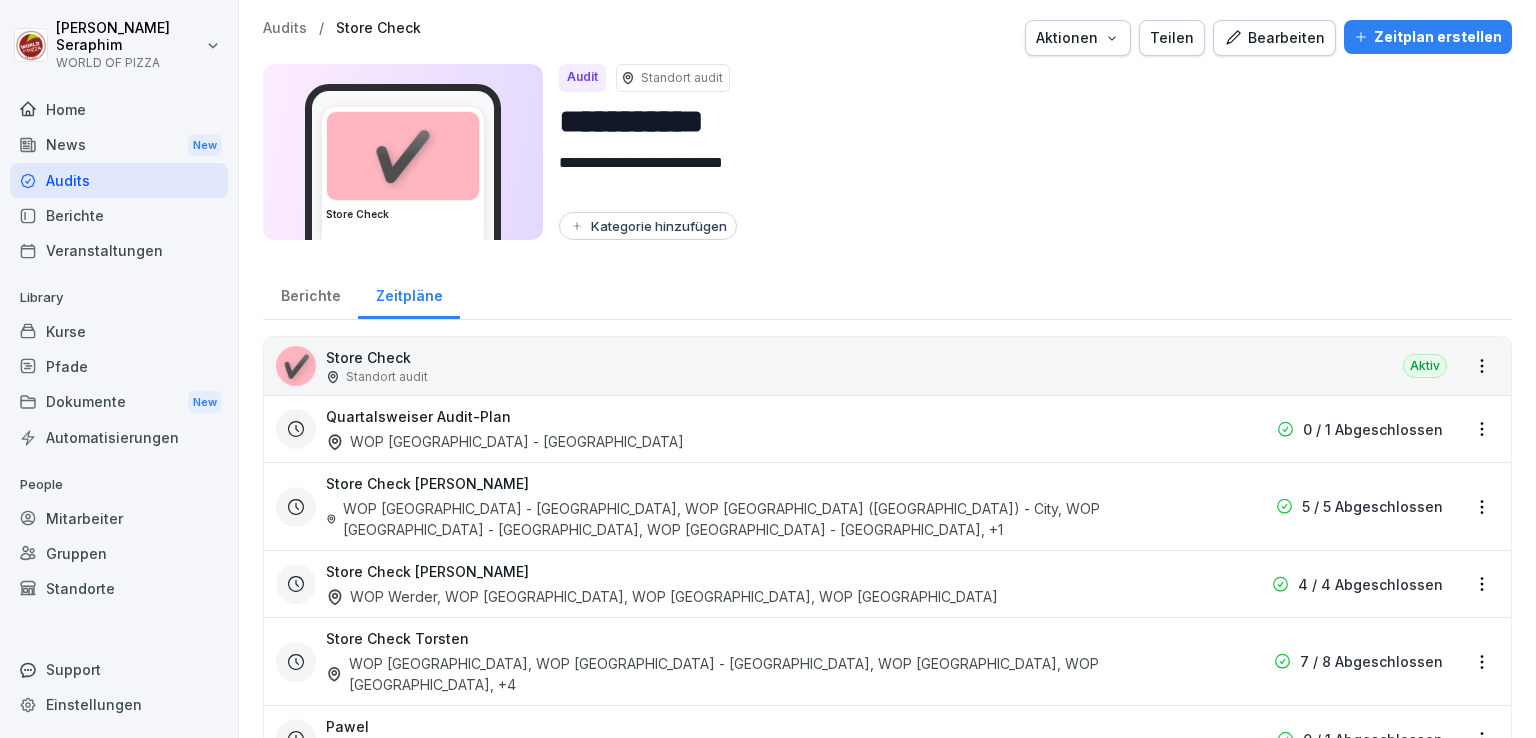 scroll, scrollTop: 124, scrollLeft: 0, axis: vertical 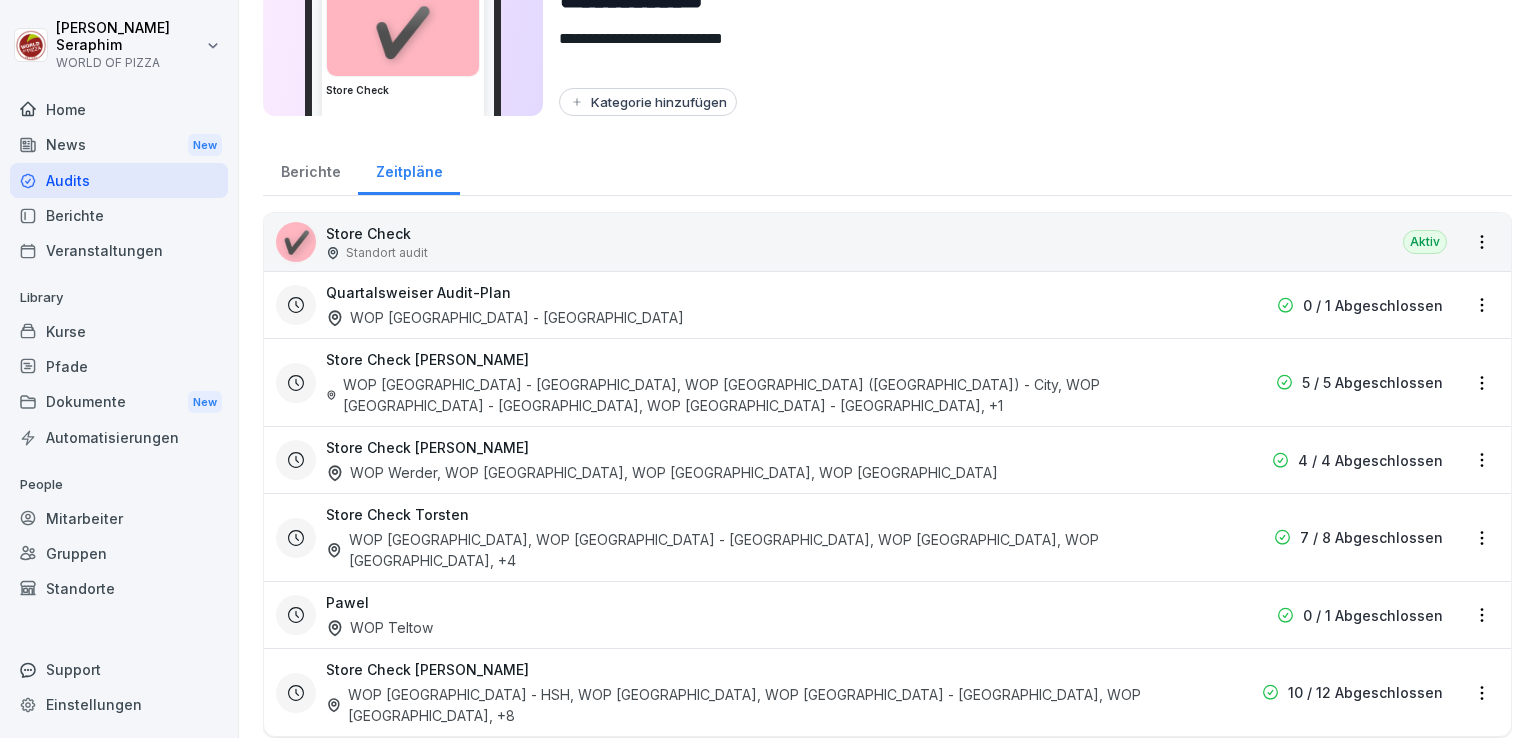 click on "Store Check Aaron WOP [GEOGRAPHIC_DATA], WOP [GEOGRAPHIC_DATA], WOP [GEOGRAPHIC_DATA] - [GEOGRAPHIC_DATA], WOP [GEOGRAPHIC_DATA] , +8" at bounding box center (759, 692) 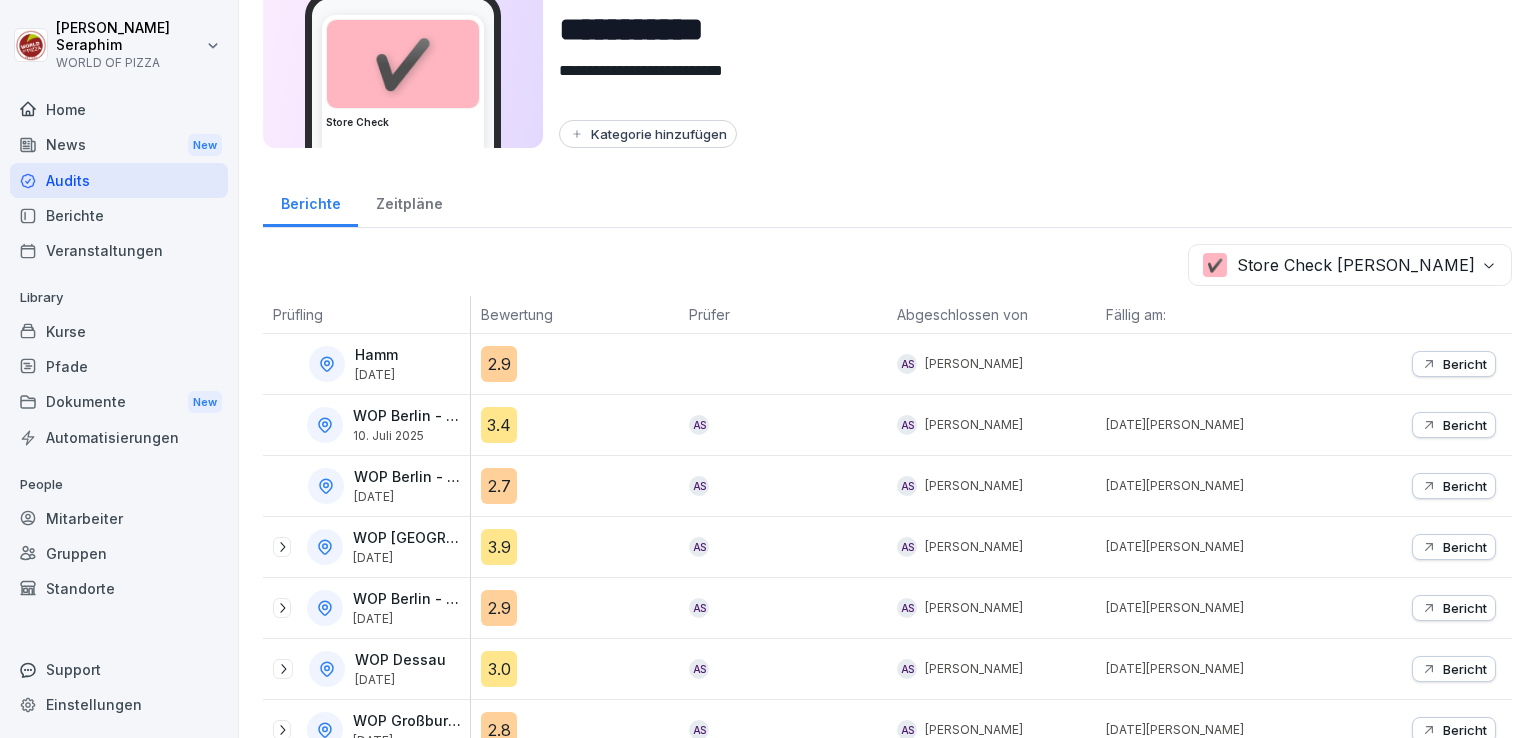 scroll, scrollTop: 0, scrollLeft: 0, axis: both 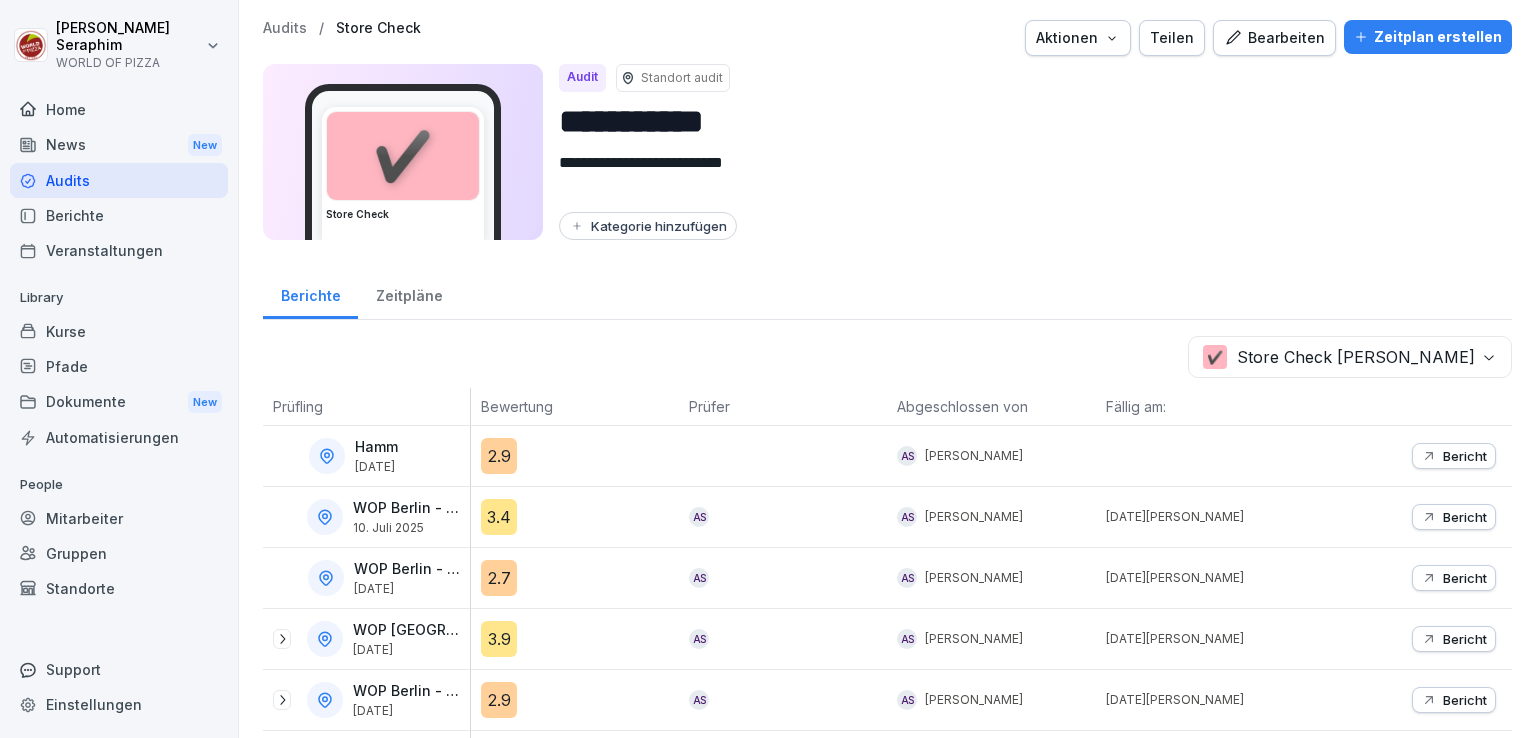 click on "Zeitplan erstellen" at bounding box center (1428, 37) 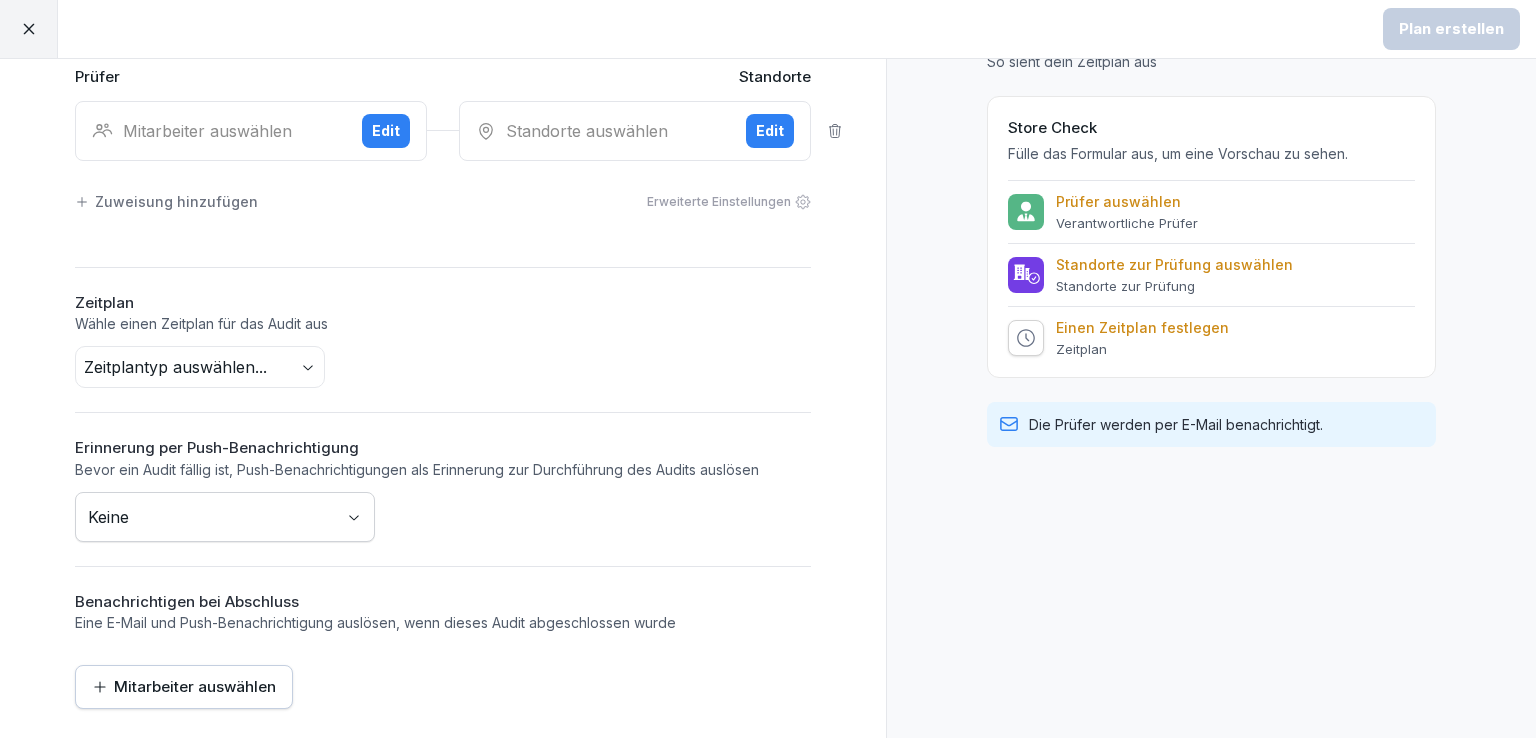 scroll, scrollTop: 0, scrollLeft: 0, axis: both 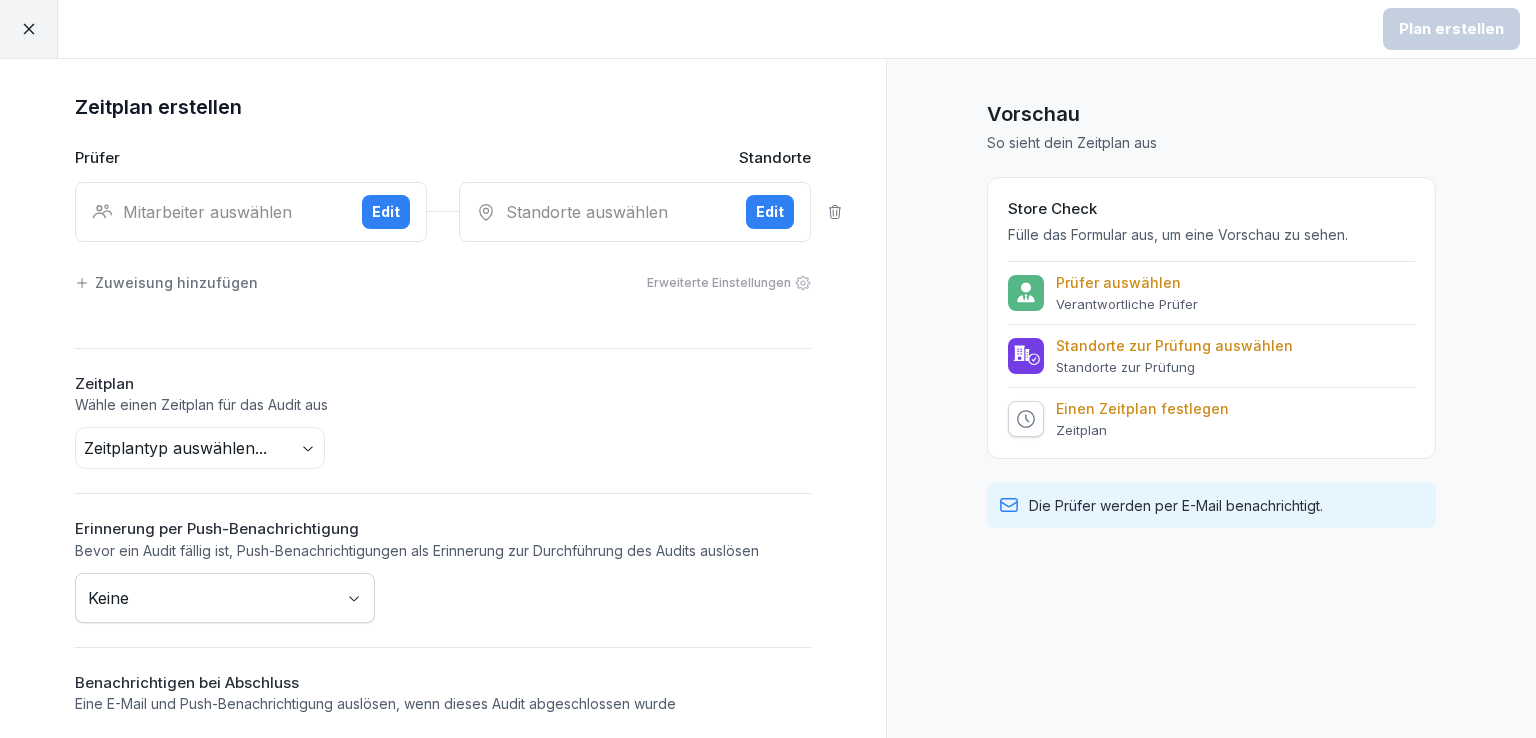click on "Mitarbeiter auswählen Edit" at bounding box center (251, 212) 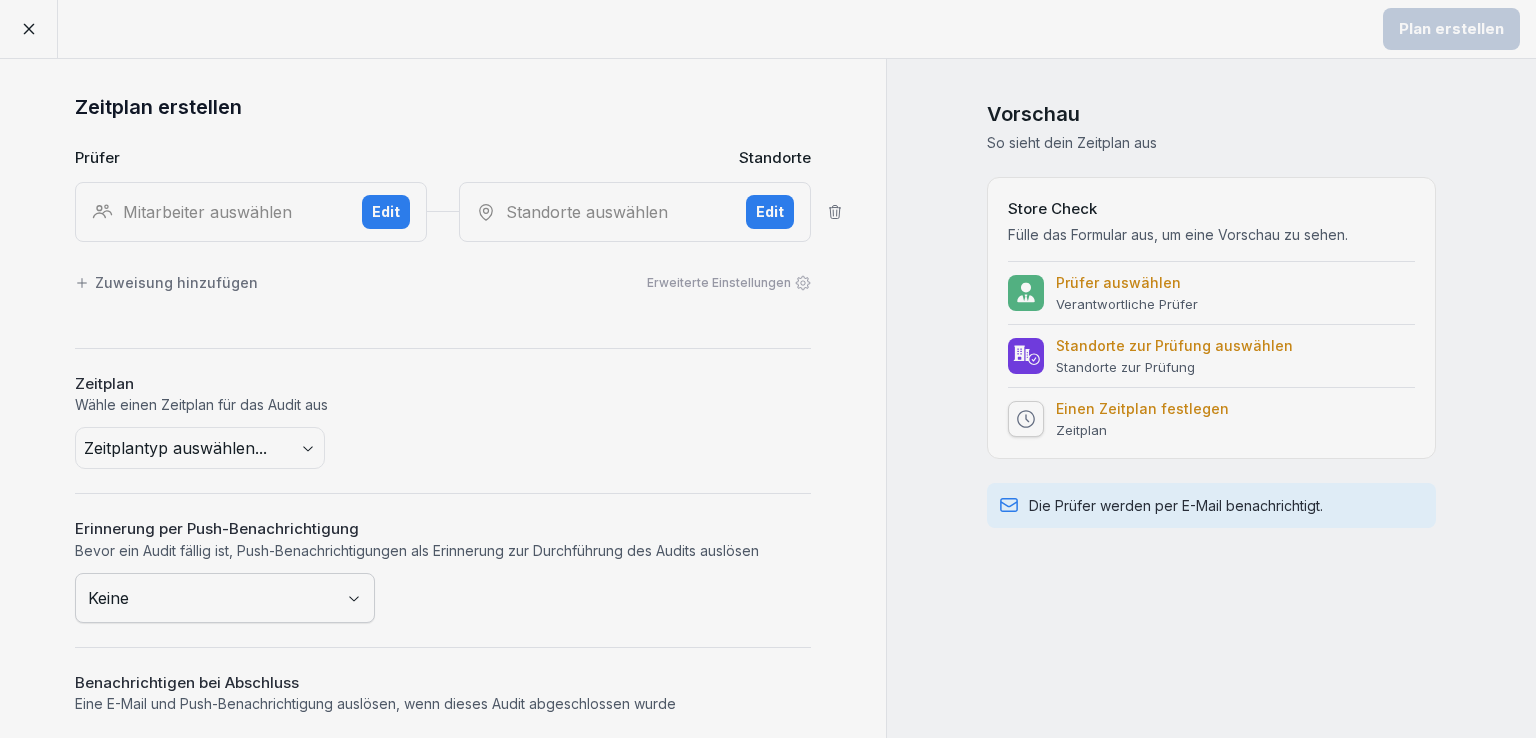 click on "Rollen [PERSON_NAME] Einkäufer Fahrer Fahrrad Fahrer KFZ Fahrer KFZ und Bike Fahrer nur BIKE Franchise Partner Fuhrparkleiter Innendienst Onboarding Restaurant Manager Systemzentrale Teamleiter" at bounding box center [550, 411] 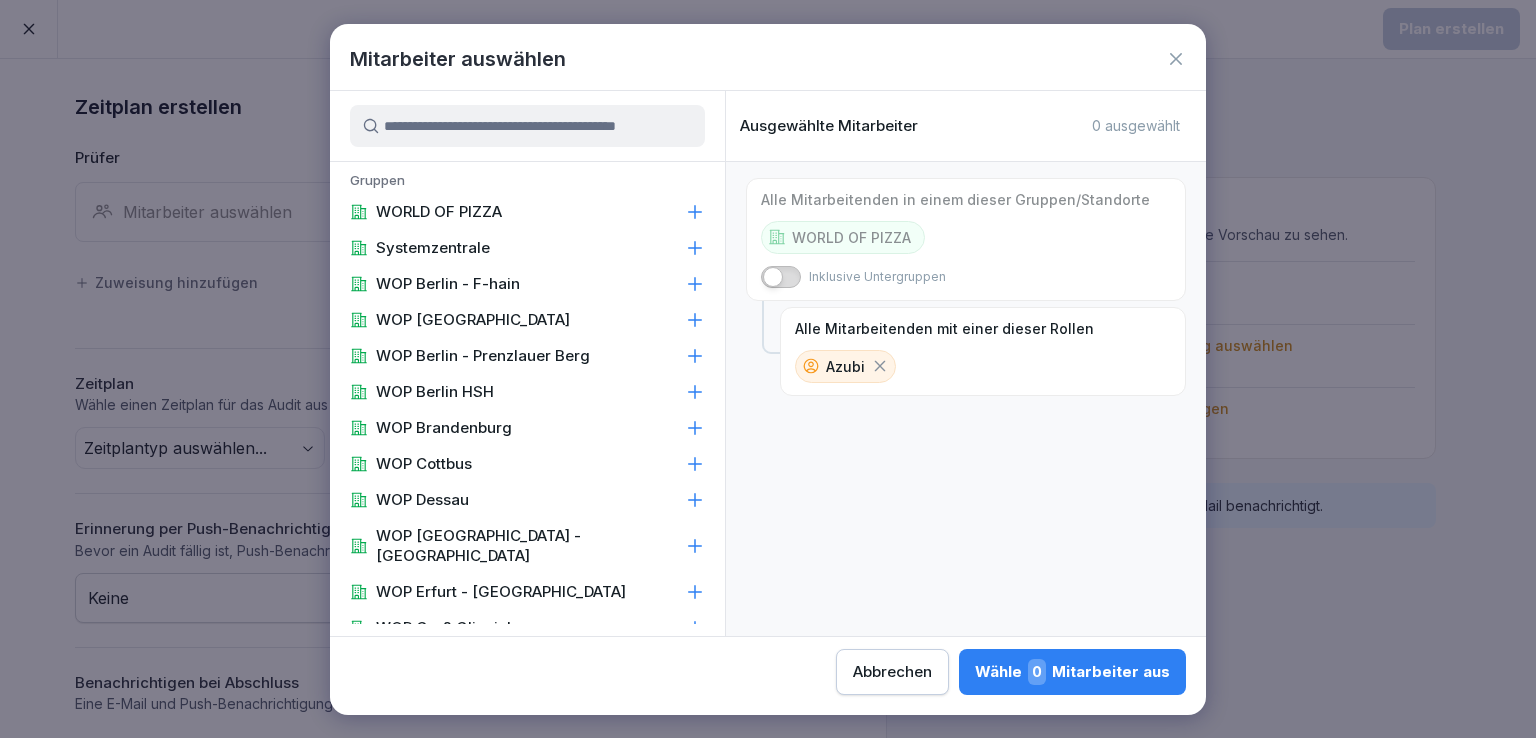 click at bounding box center [527, 126] 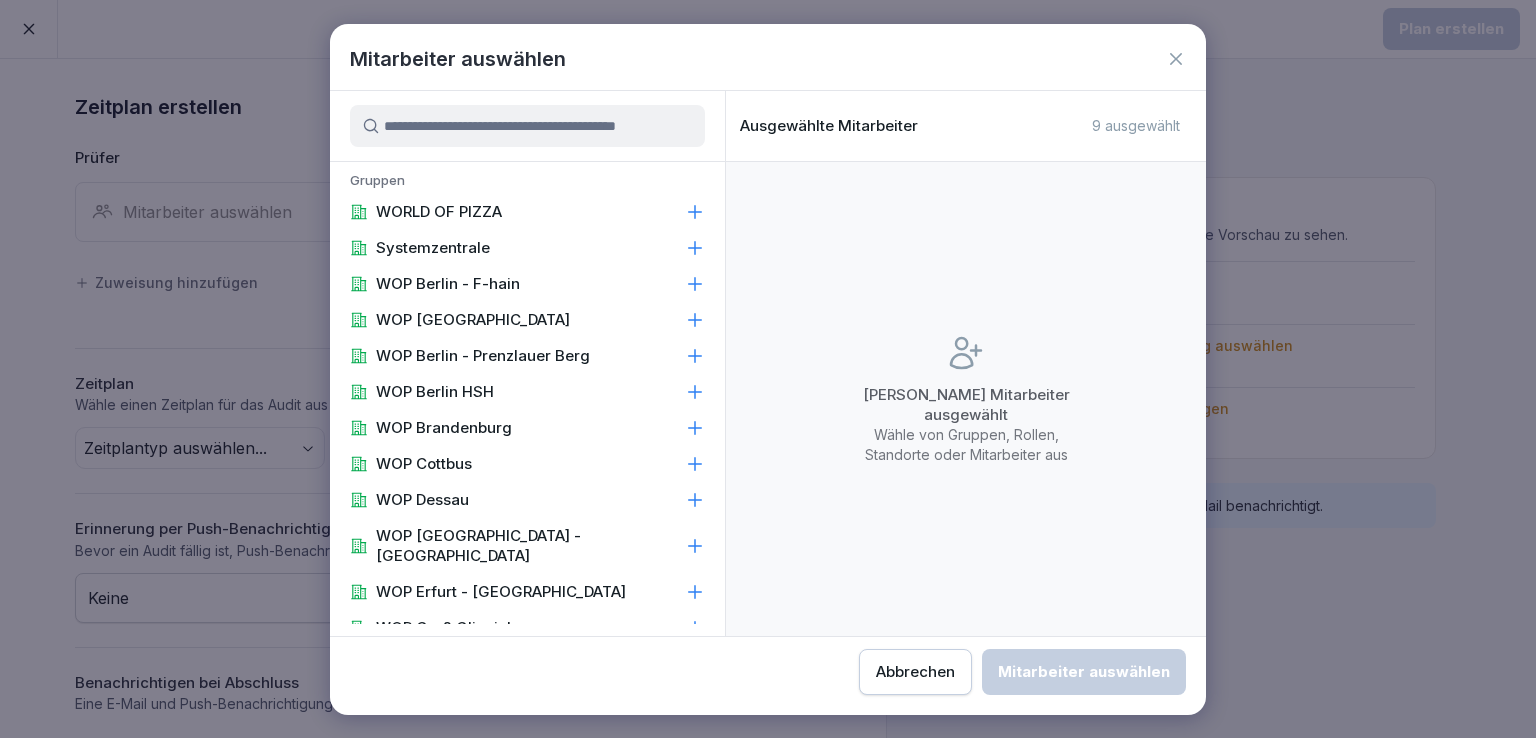 click at bounding box center (527, 126) 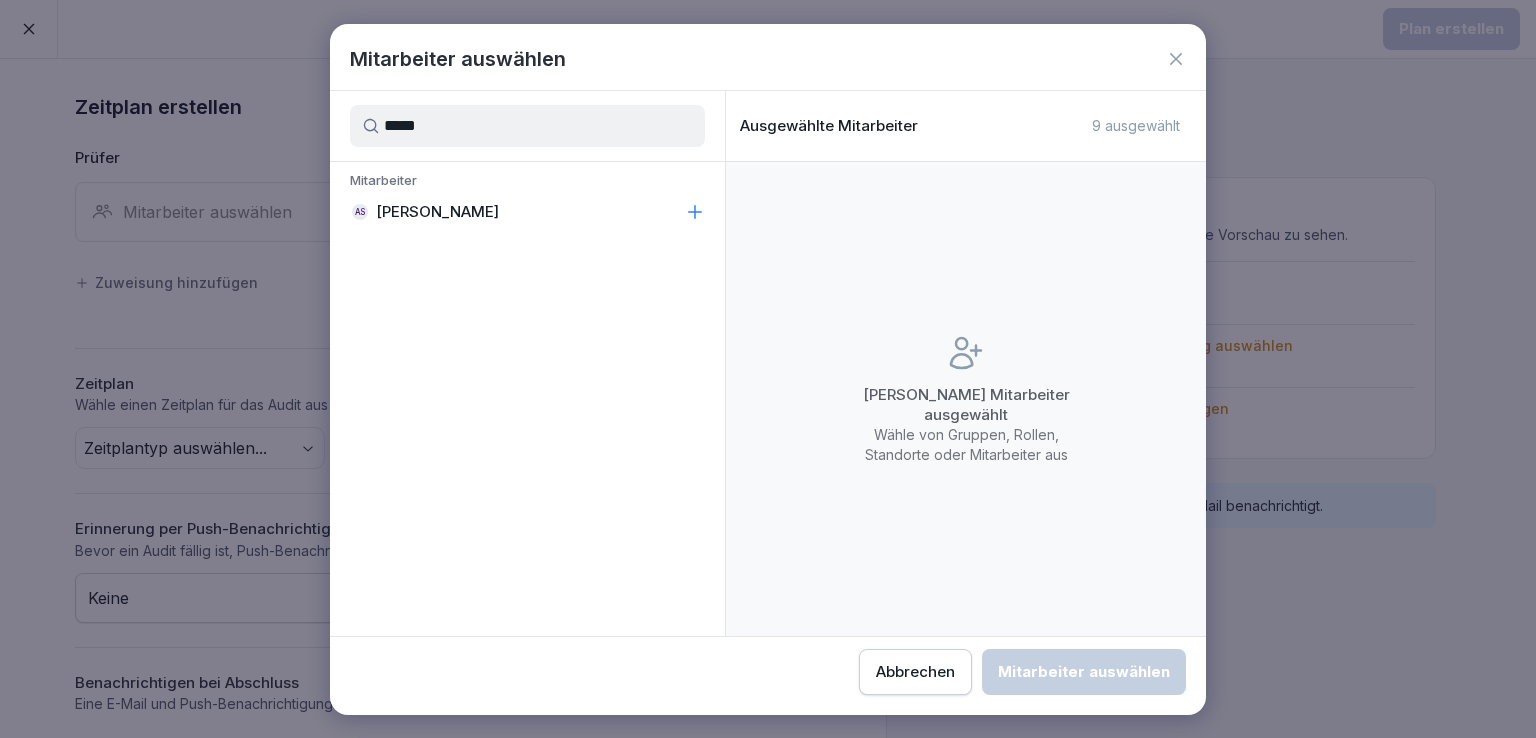 type on "*****" 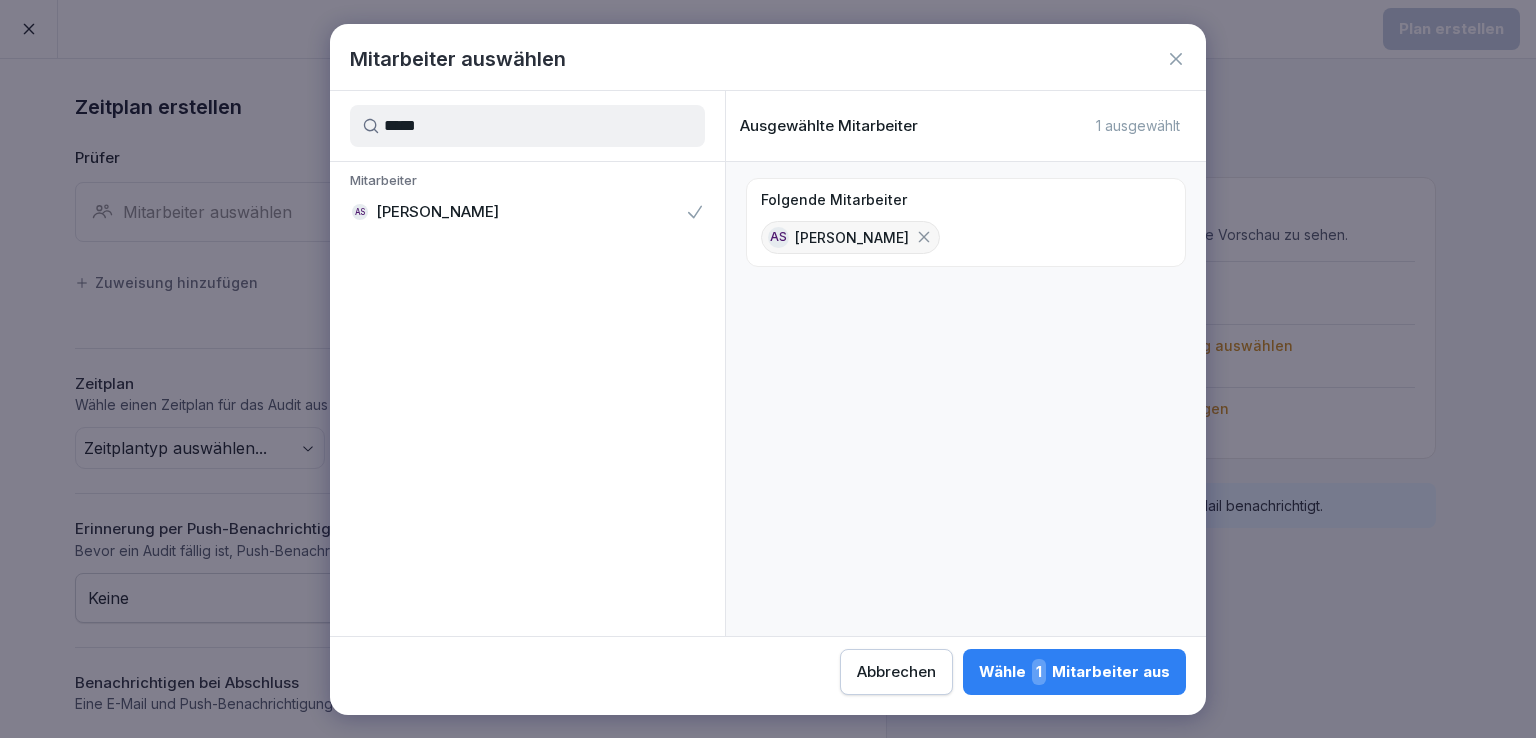 click on "Wähle  1  Mitarbeiter aus" at bounding box center (1074, 672) 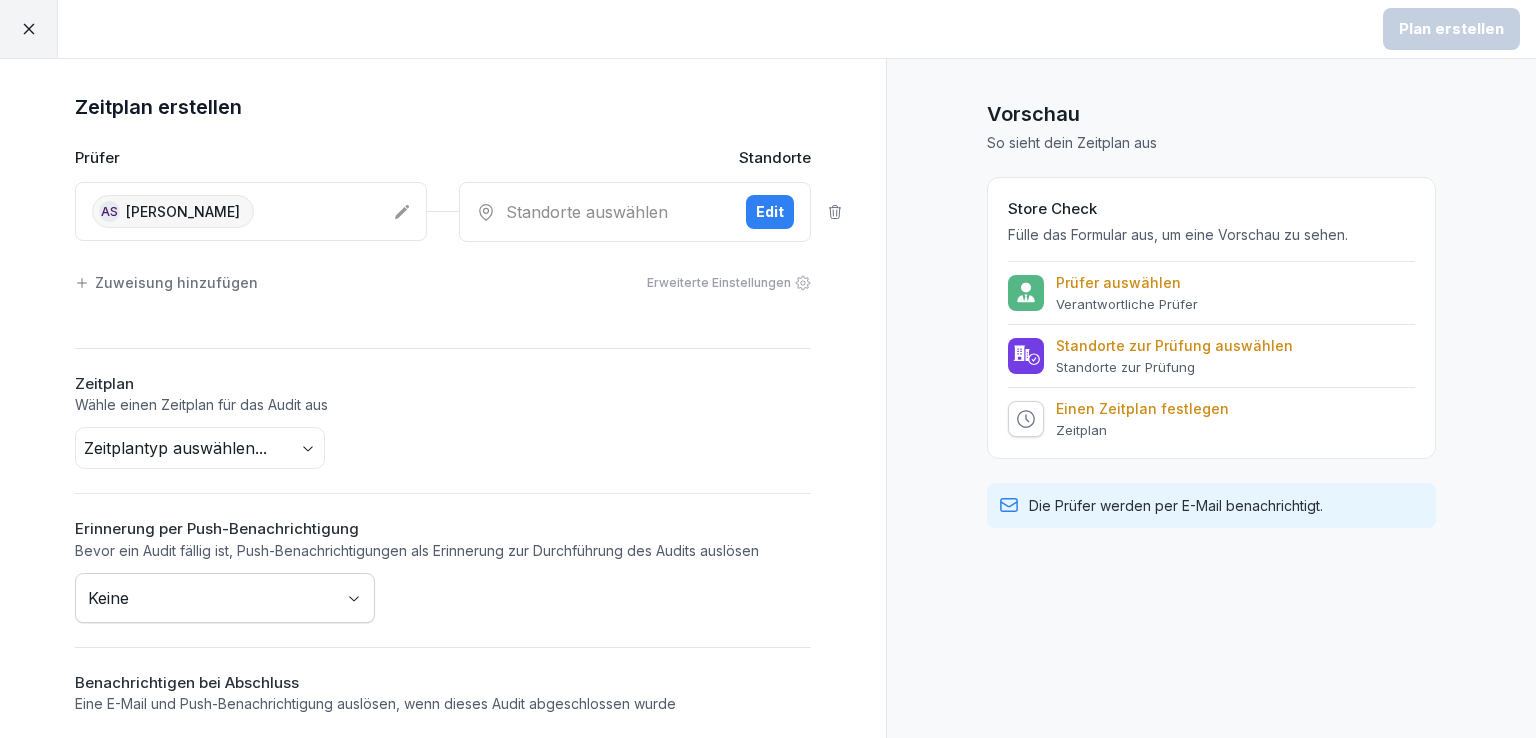 click on "Edit" at bounding box center (770, 212) 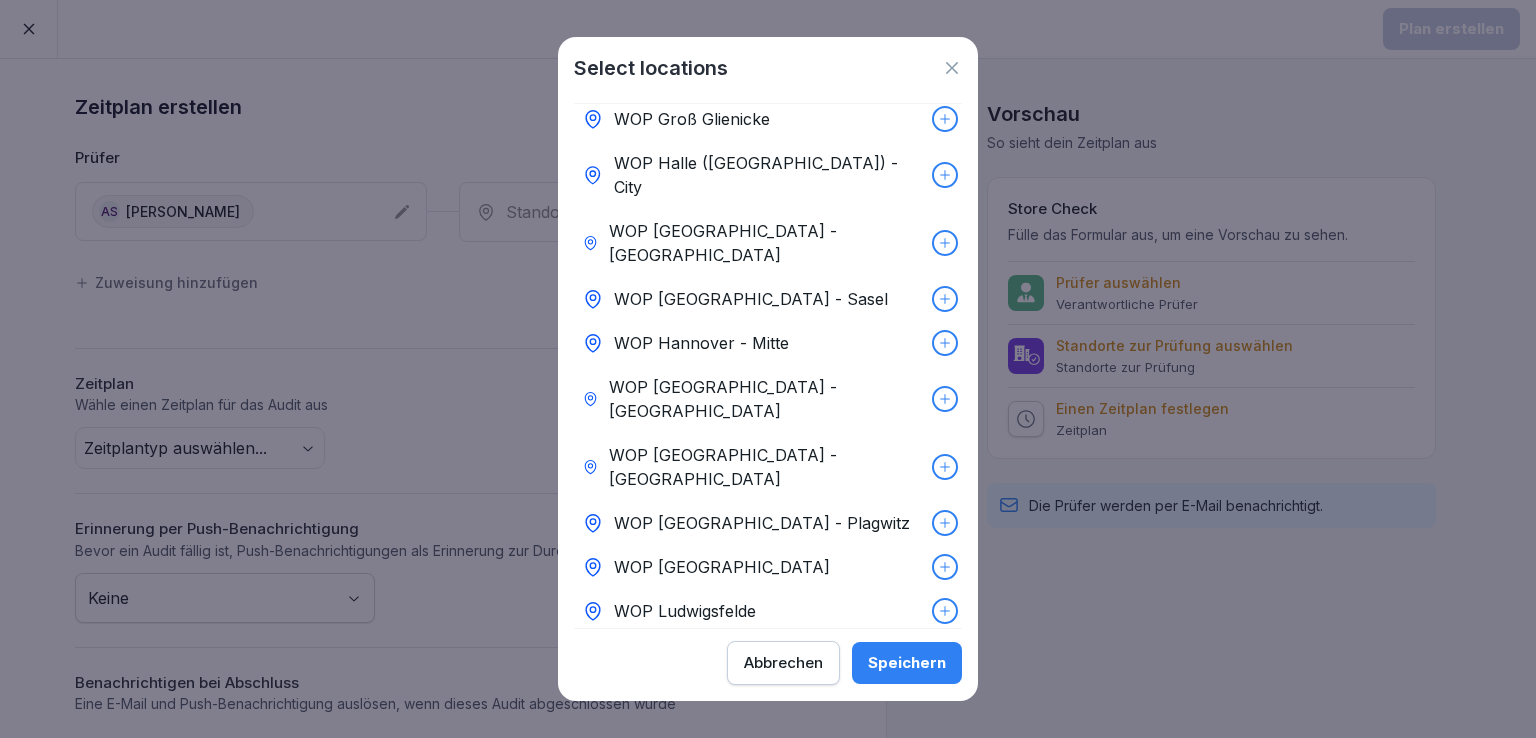 scroll, scrollTop: 644, scrollLeft: 0, axis: vertical 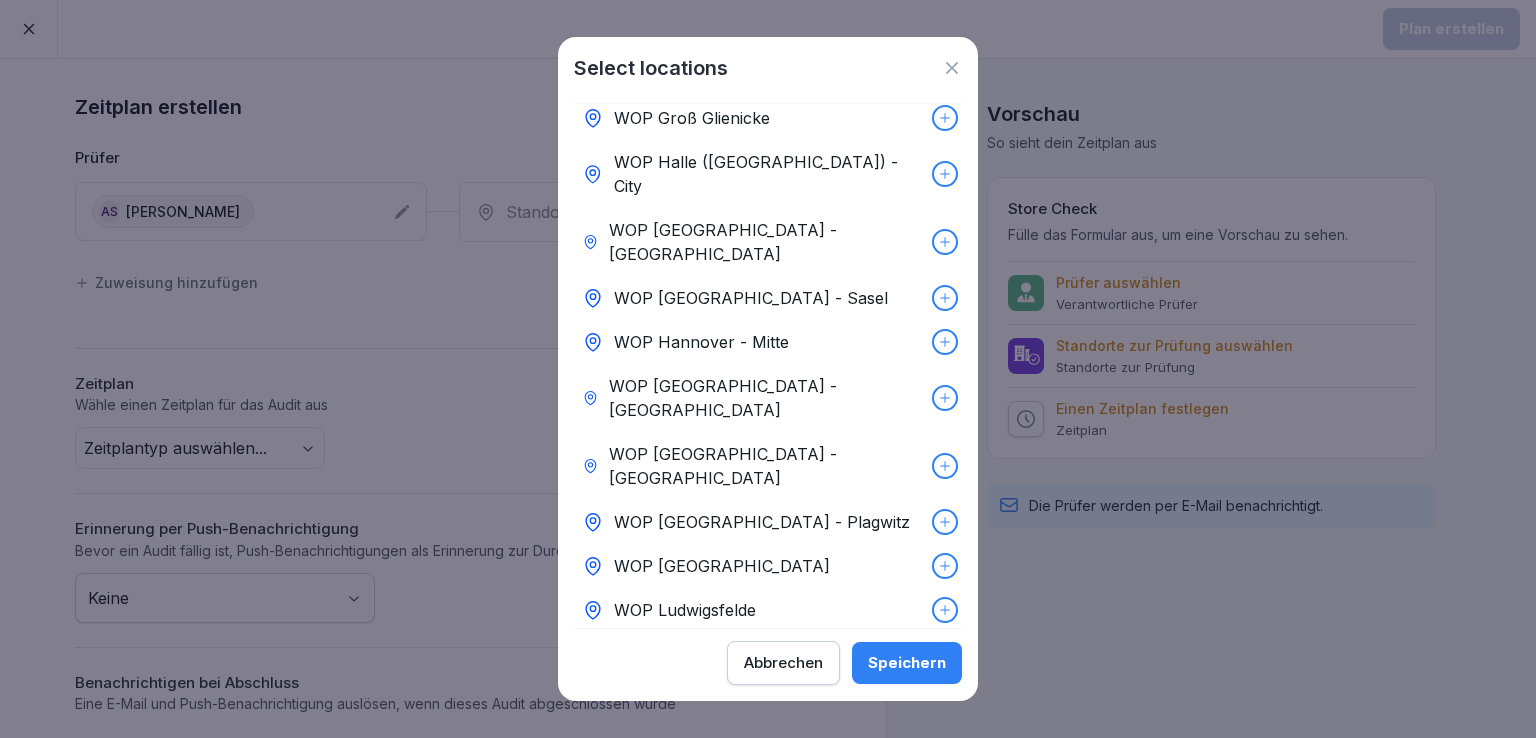 click on "WOP [GEOGRAPHIC_DATA]" at bounding box center [768, 566] 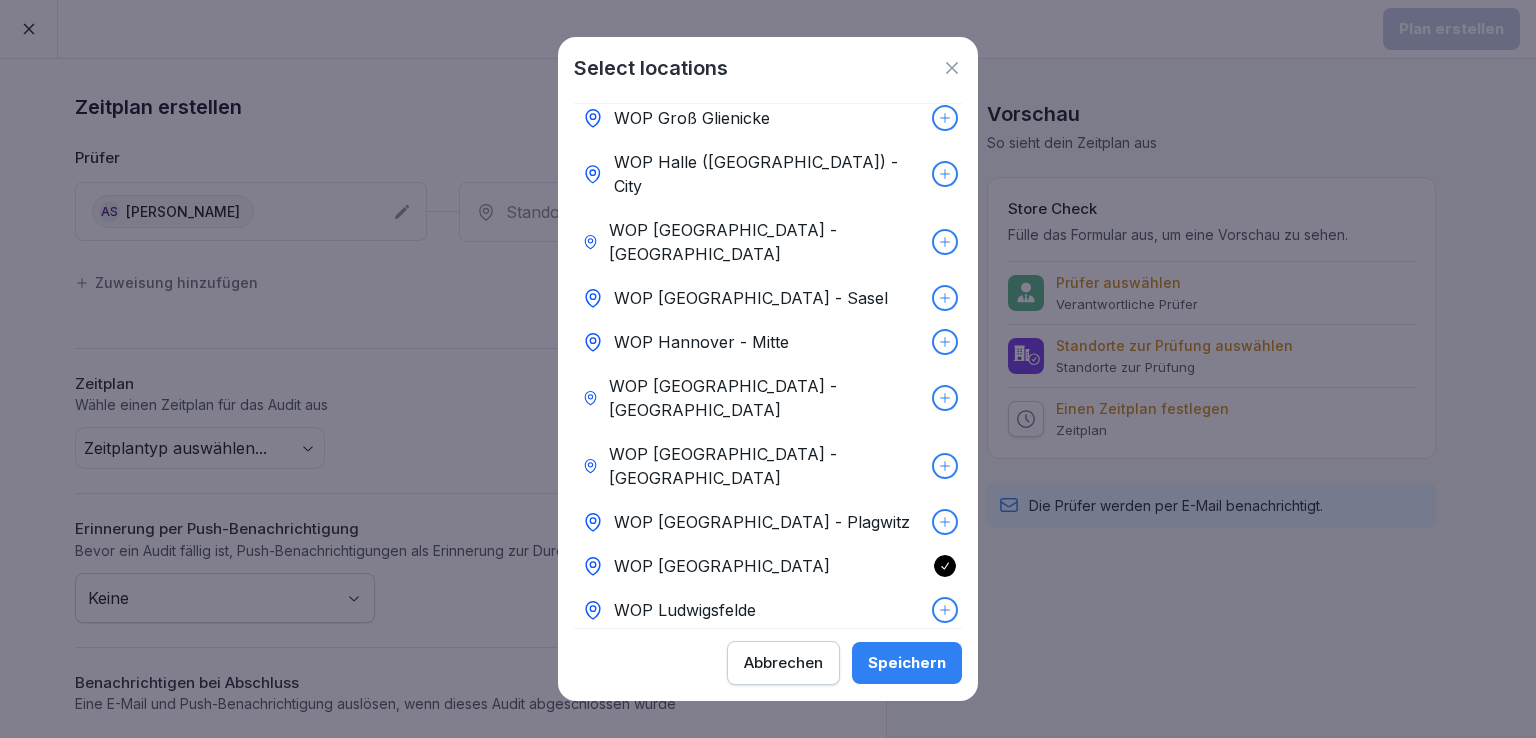 click on "Speichern" at bounding box center (907, 663) 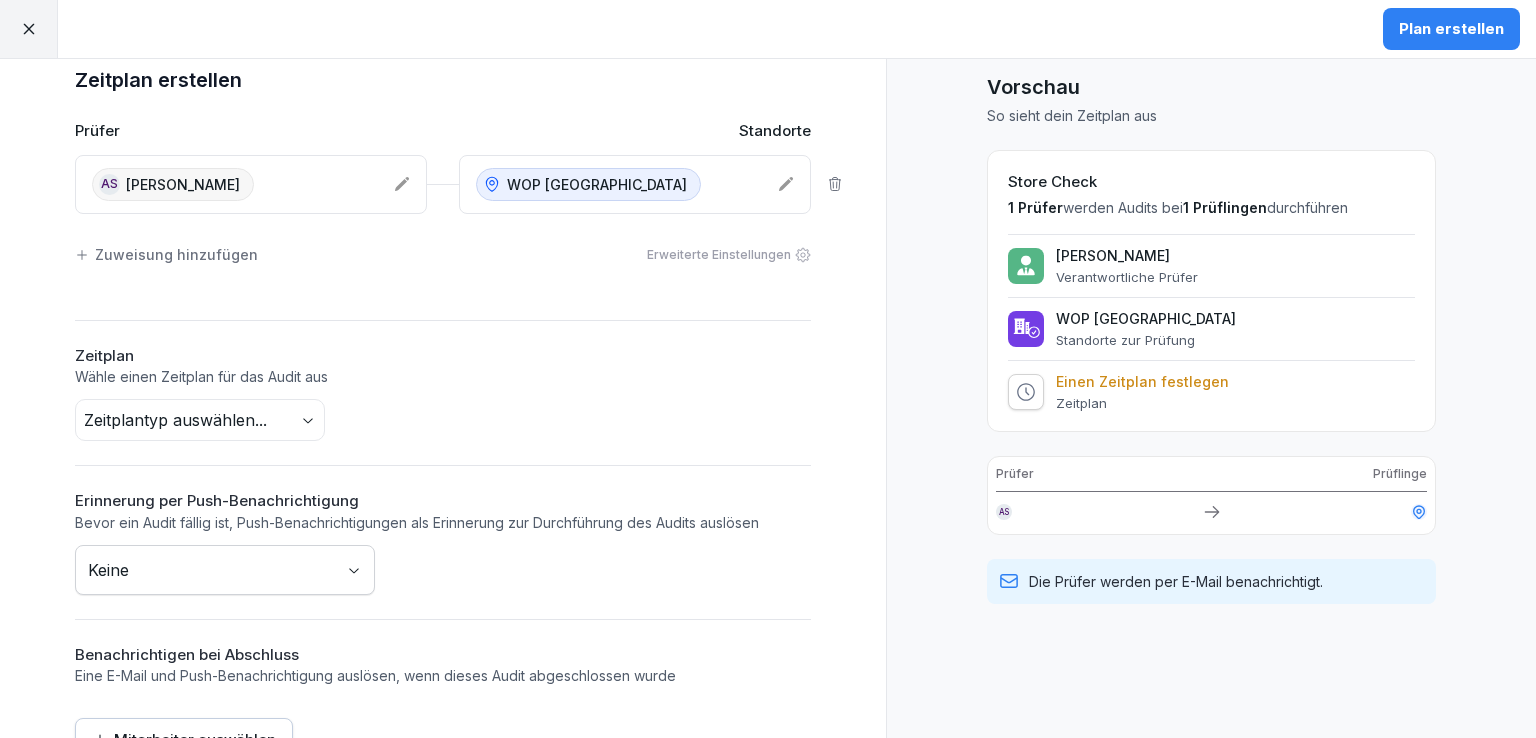 scroll, scrollTop: 80, scrollLeft: 0, axis: vertical 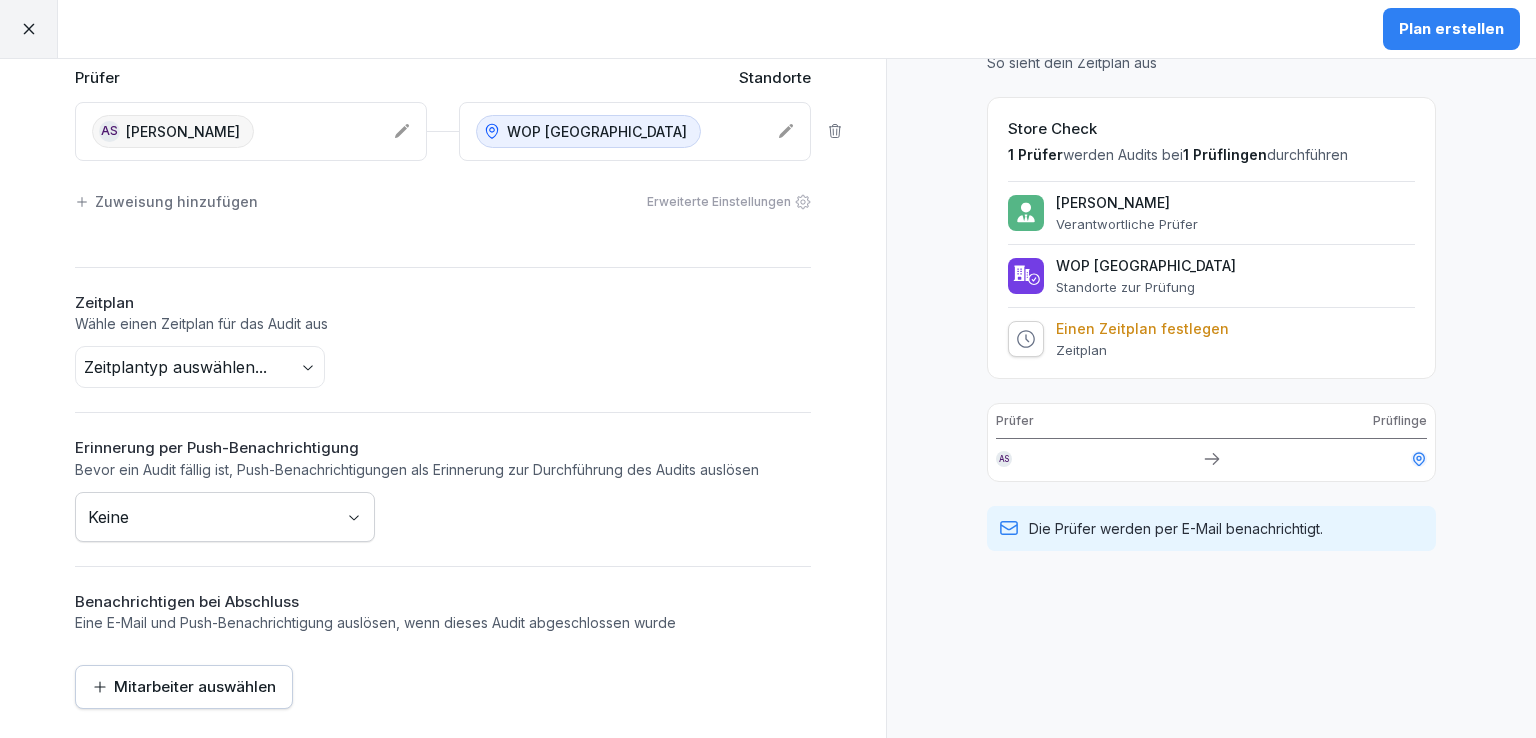 click on "Plan erstellen Zeitplan erstellen Prüfer Standorte AS [PERSON_NAME] WOP Lübeck Zuweisung hinzufügen Erweiterte Einstellungen Zeitplan Wähle einen Zeitplan für das Audit aus Zeitplantyp auswählen... Erinnerung per Push-Benachrichtigung Bevor ein Audit fällig ist, Push-Benachrichtigungen als Erinnerung zur Durchführung des Audits auslösen Keine Benachrichtigen bei Abschluss Eine E-Mail und Push-Benachrichtigung auslösen, wenn dieses Audit abgeschlossen wurde Mitarbeiter auswählen Vorschau So sieht dein Zeitplan aus Store Check 1 Prüfer  werden Audits bei  1 Prüflingen  durchführen [PERSON_NAME] Verantwortliche Prüfer WOP [GEOGRAPHIC_DATA] Standorte zur Prüfung Einen Zeitplan festlegen Zeitplan Prüfer Prüflinge AS Die Prüfer werden per E-Mail benachrichtigt." at bounding box center [768, 369] 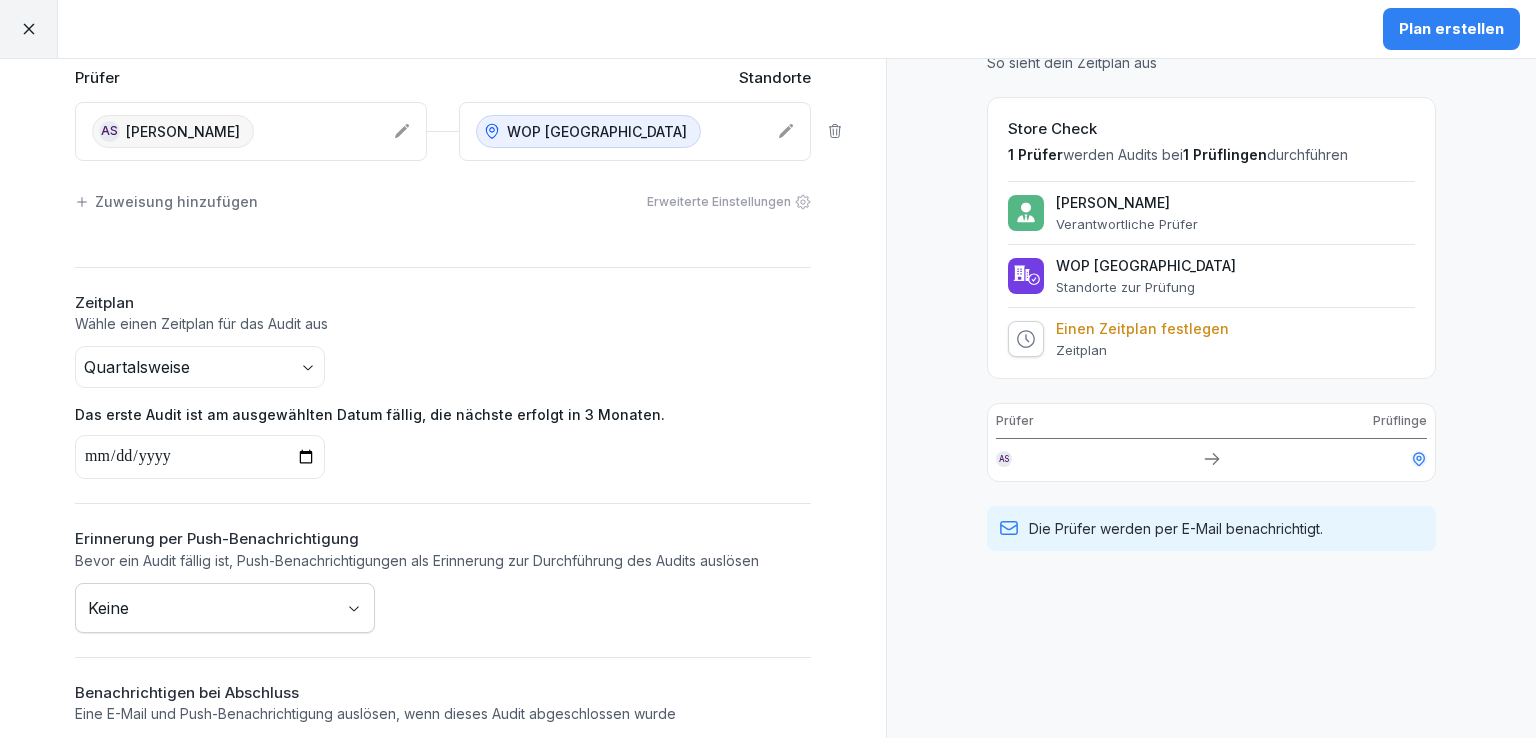 click at bounding box center [200, 457] 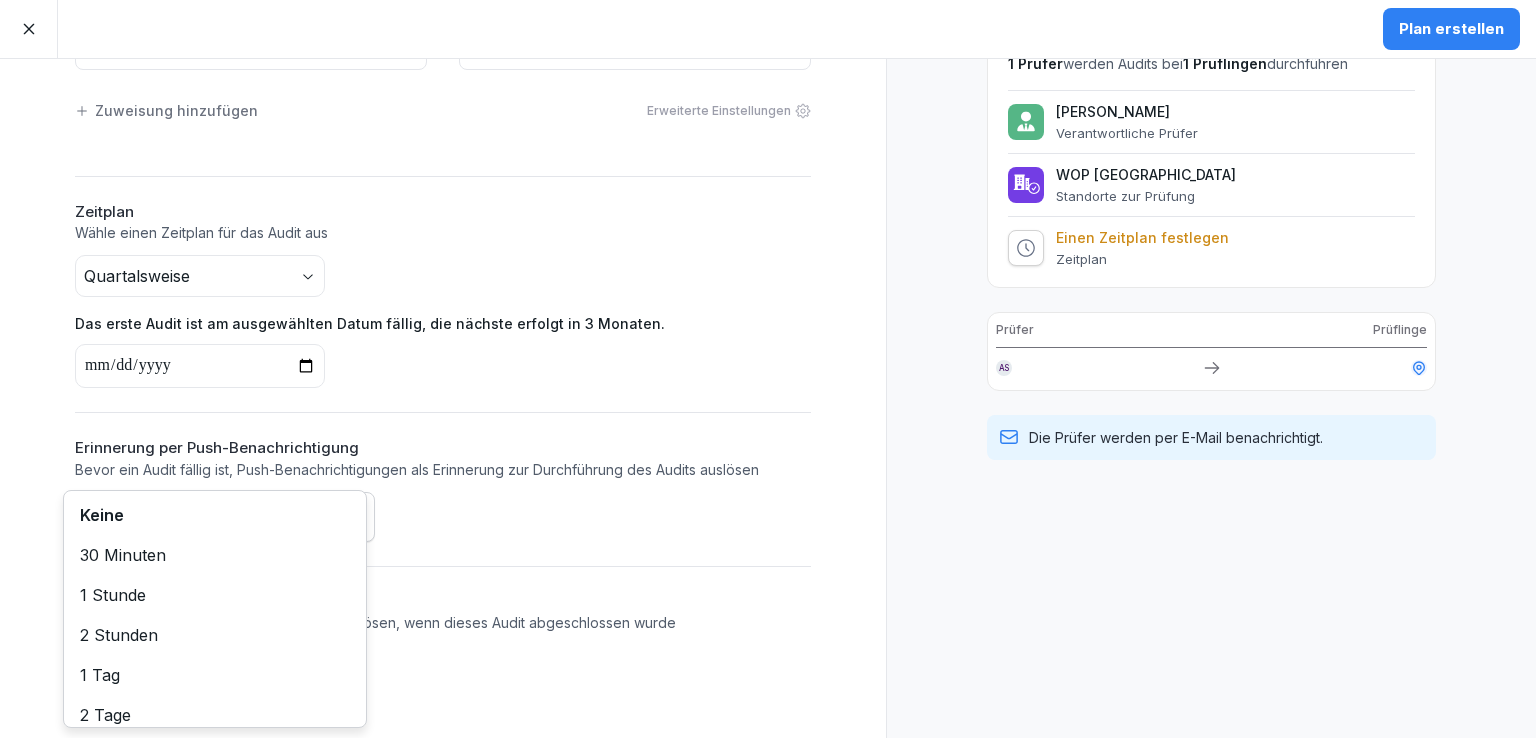 click on "**********" at bounding box center (768, 369) 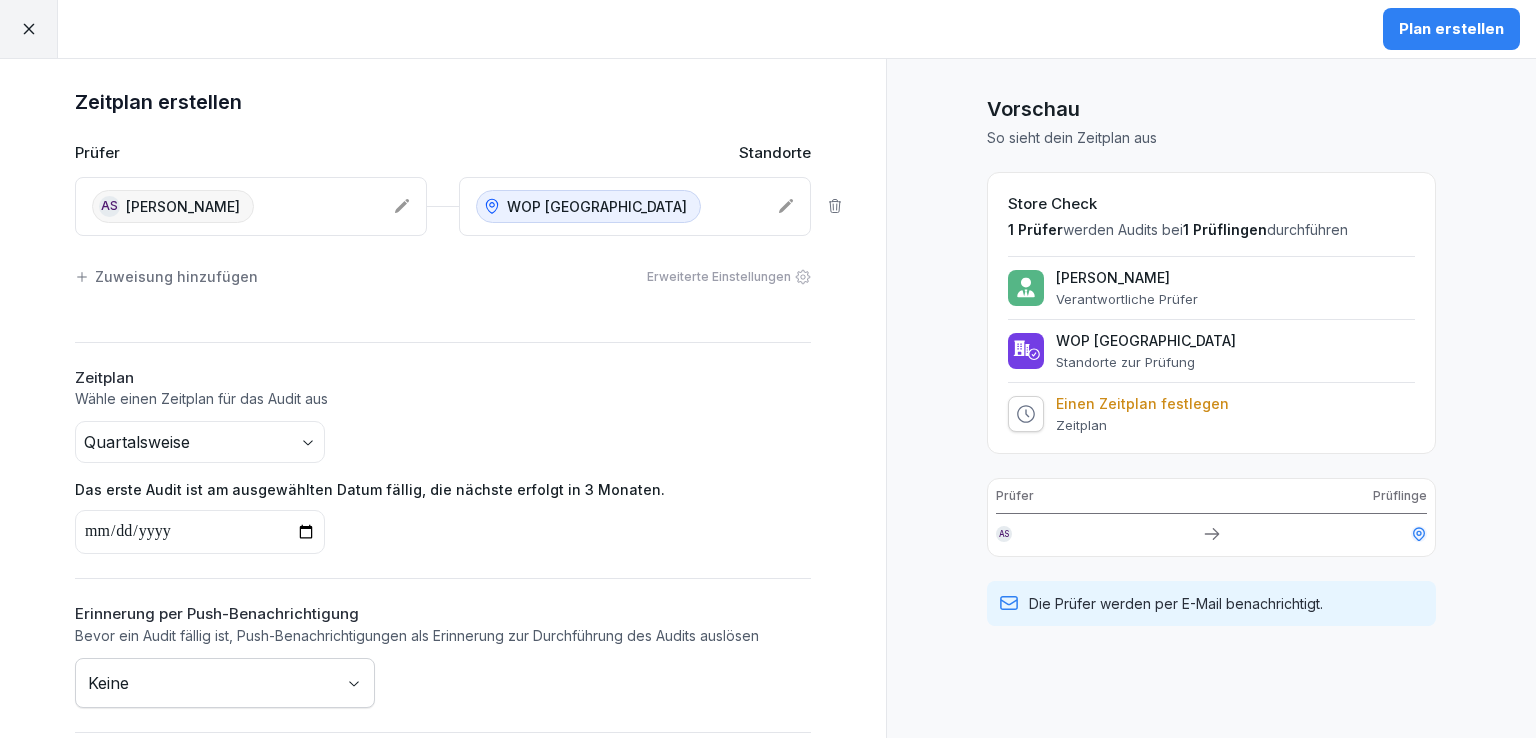 scroll, scrollTop: 0, scrollLeft: 0, axis: both 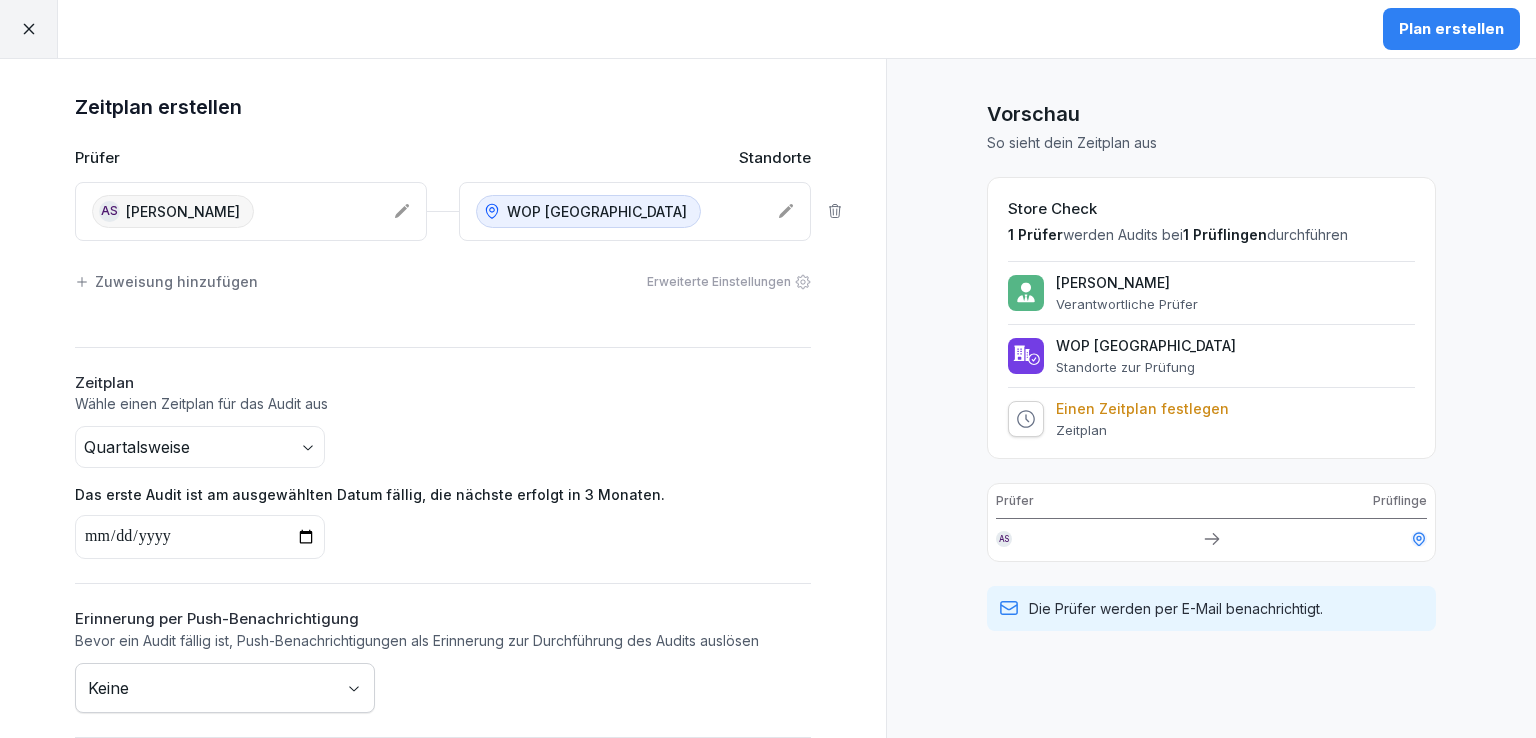 click on "Plan erstellen" at bounding box center (1451, 29) 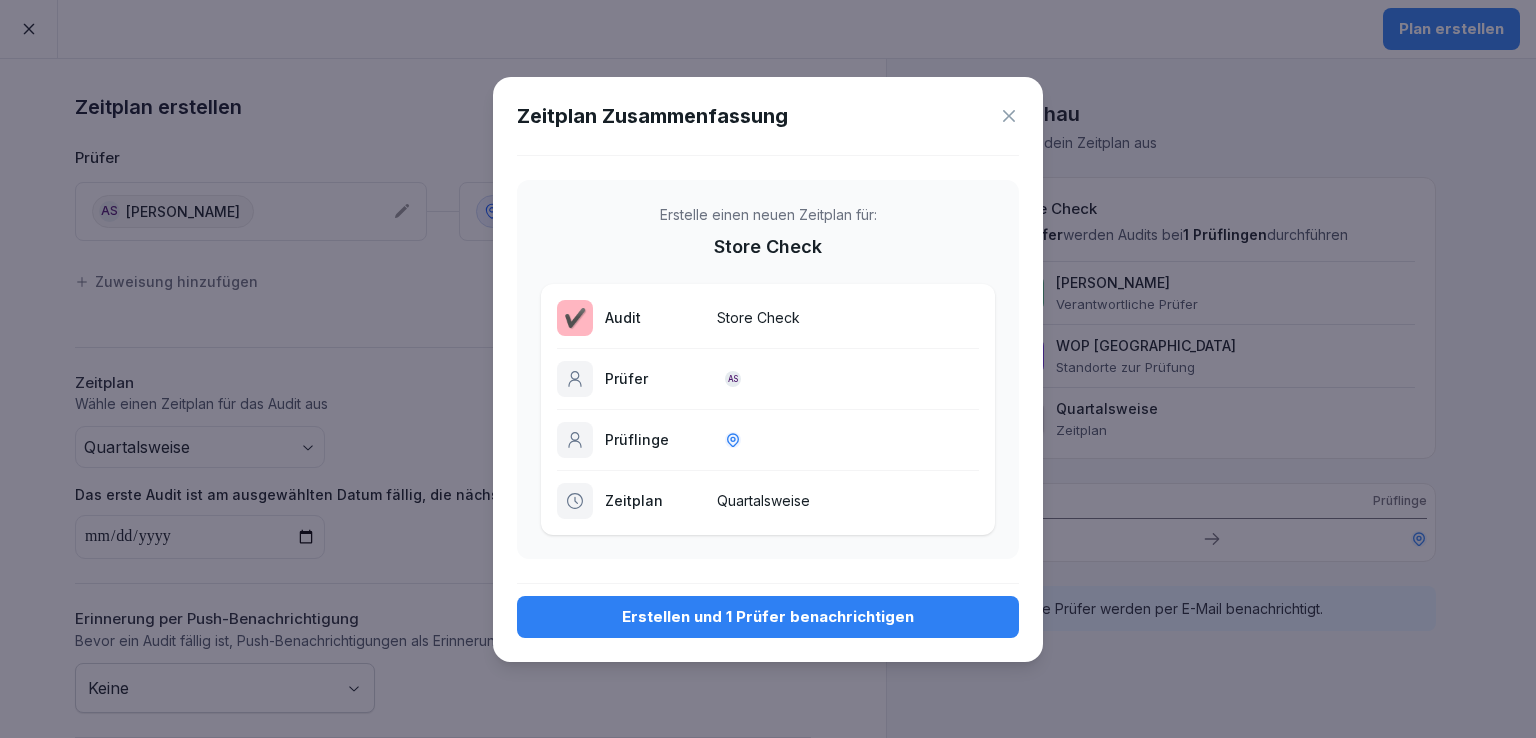 click on "Erstellen und 1 Prüfer benachrichtigen" at bounding box center [768, 617] 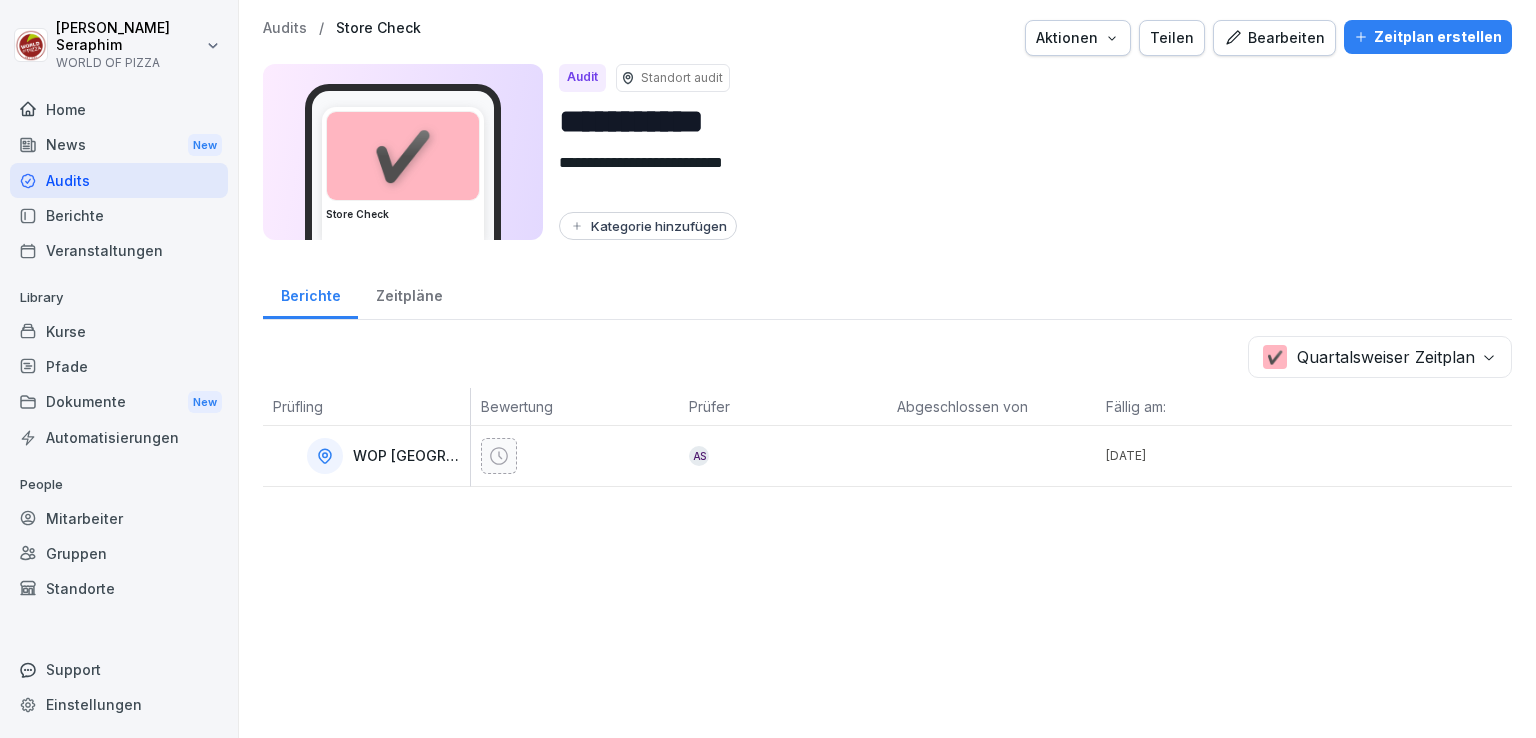 click on "Zeitpläne" at bounding box center (409, 293) 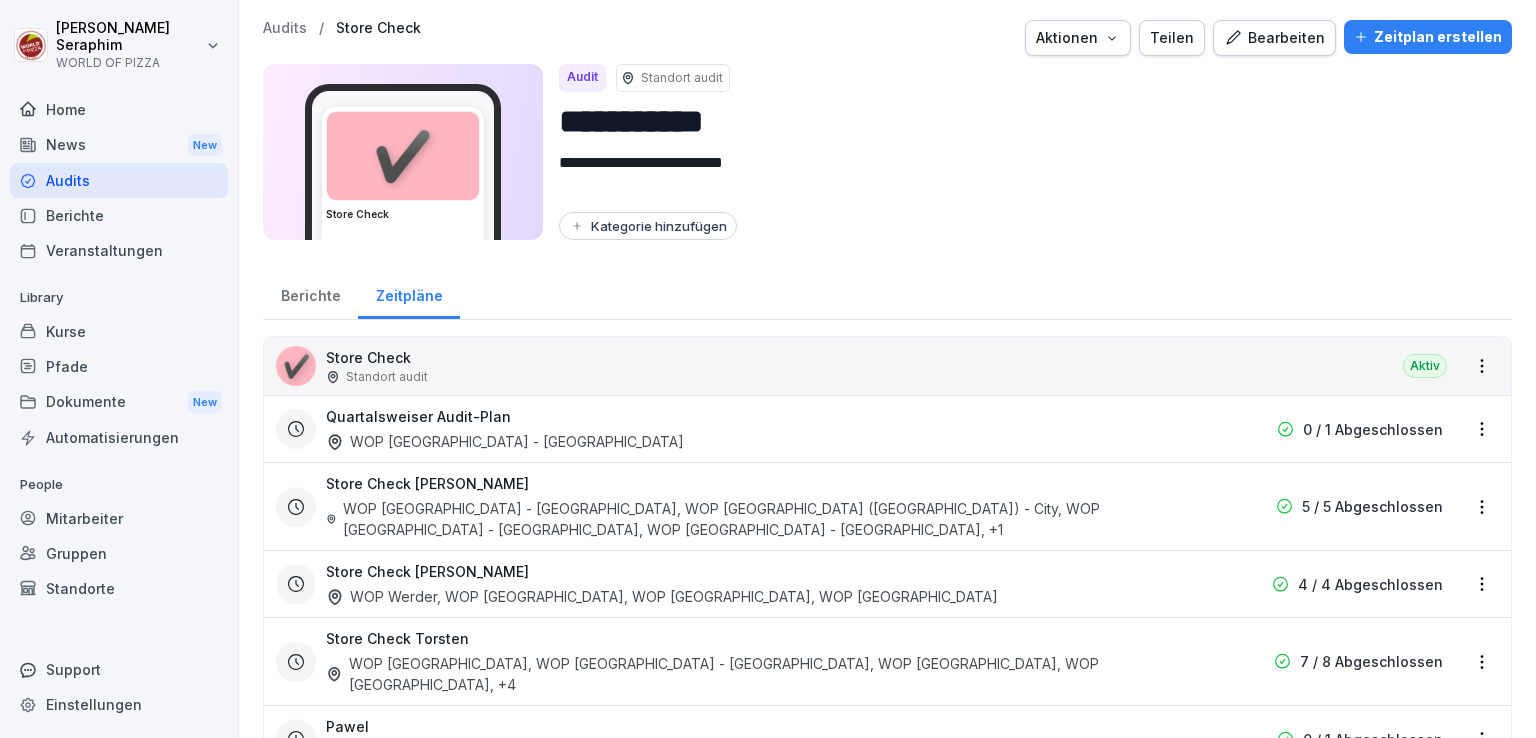 click on "Berichte" at bounding box center (310, 293) 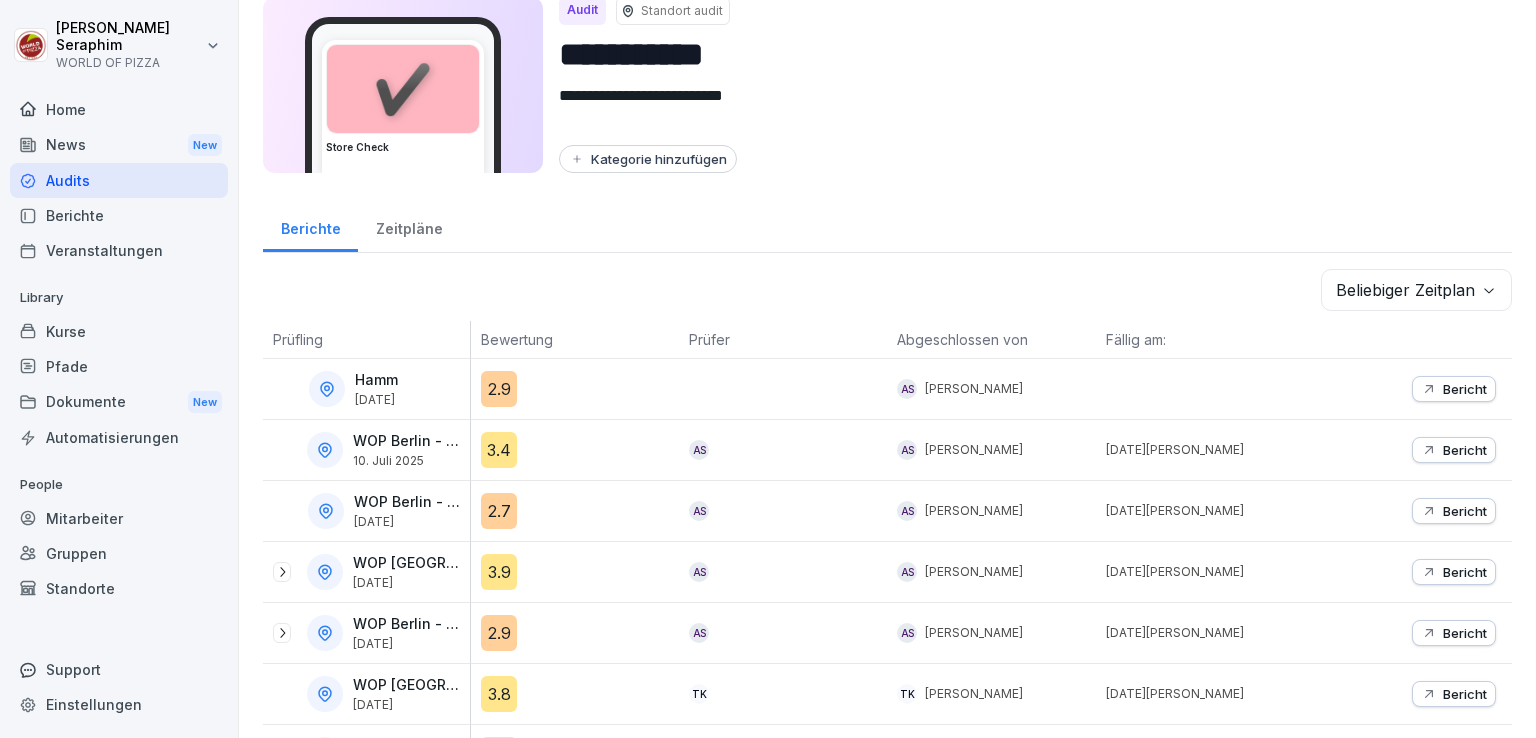 scroll, scrollTop: 0, scrollLeft: 0, axis: both 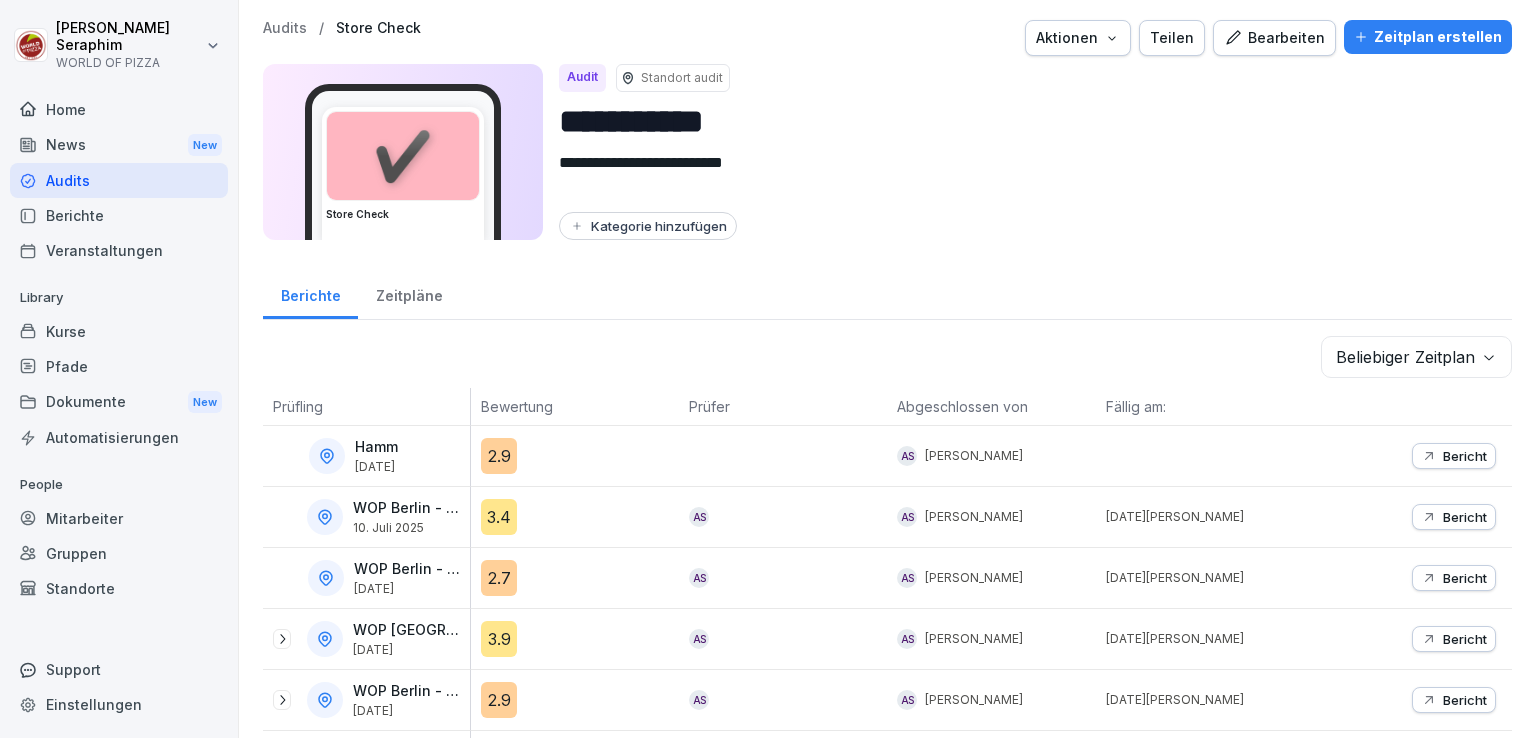 click on "Zeitpläne" at bounding box center (409, 293) 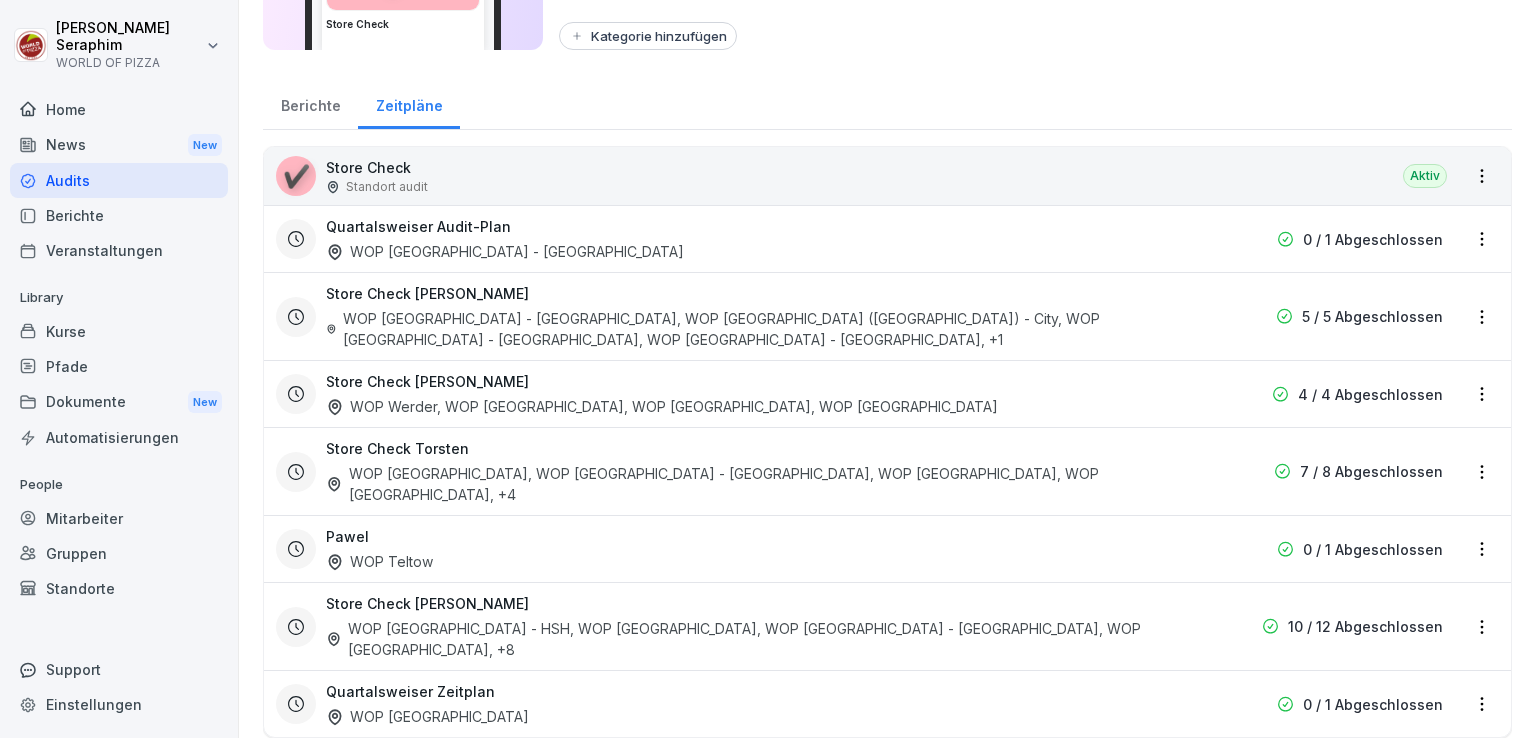 scroll, scrollTop: 192, scrollLeft: 0, axis: vertical 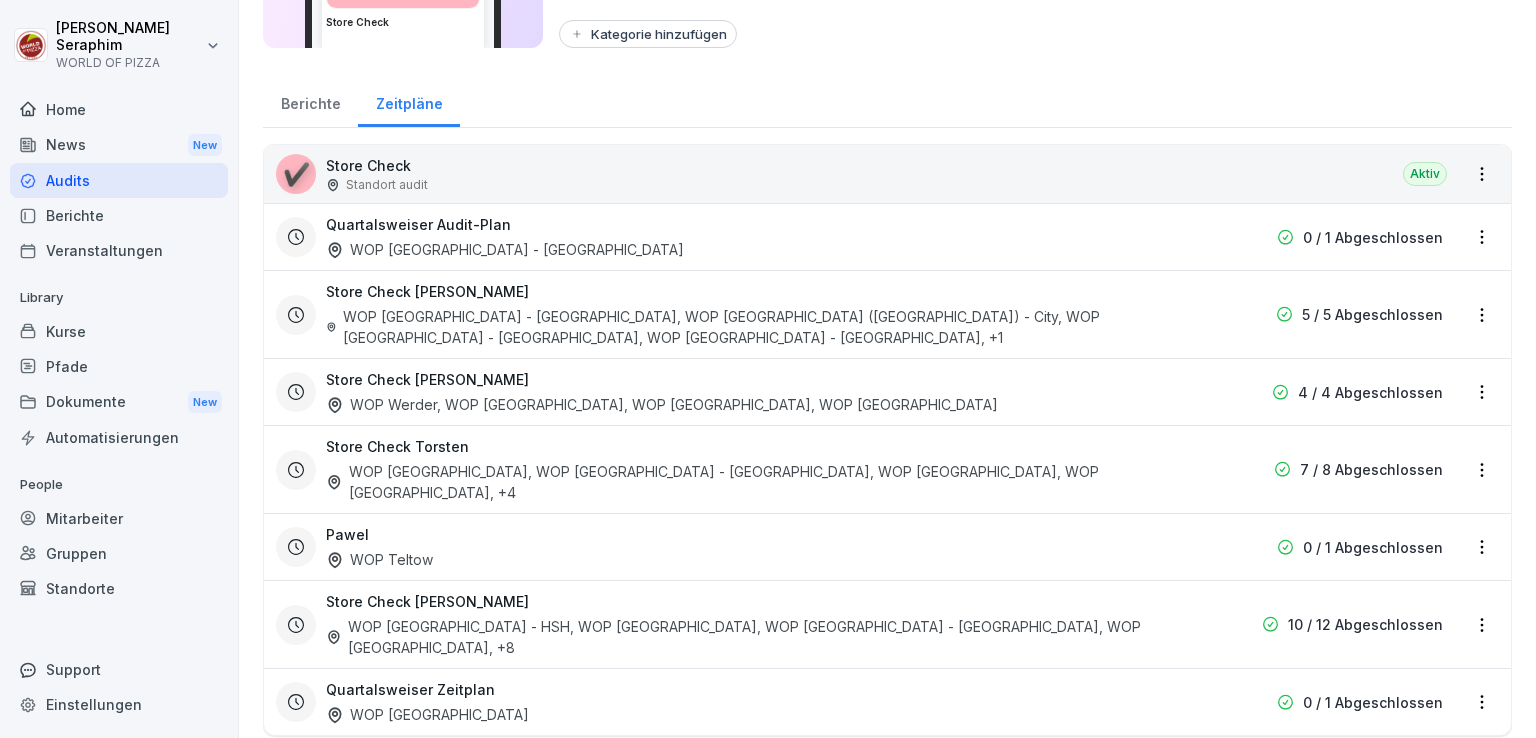 click on "**********" at bounding box center (768, 369) 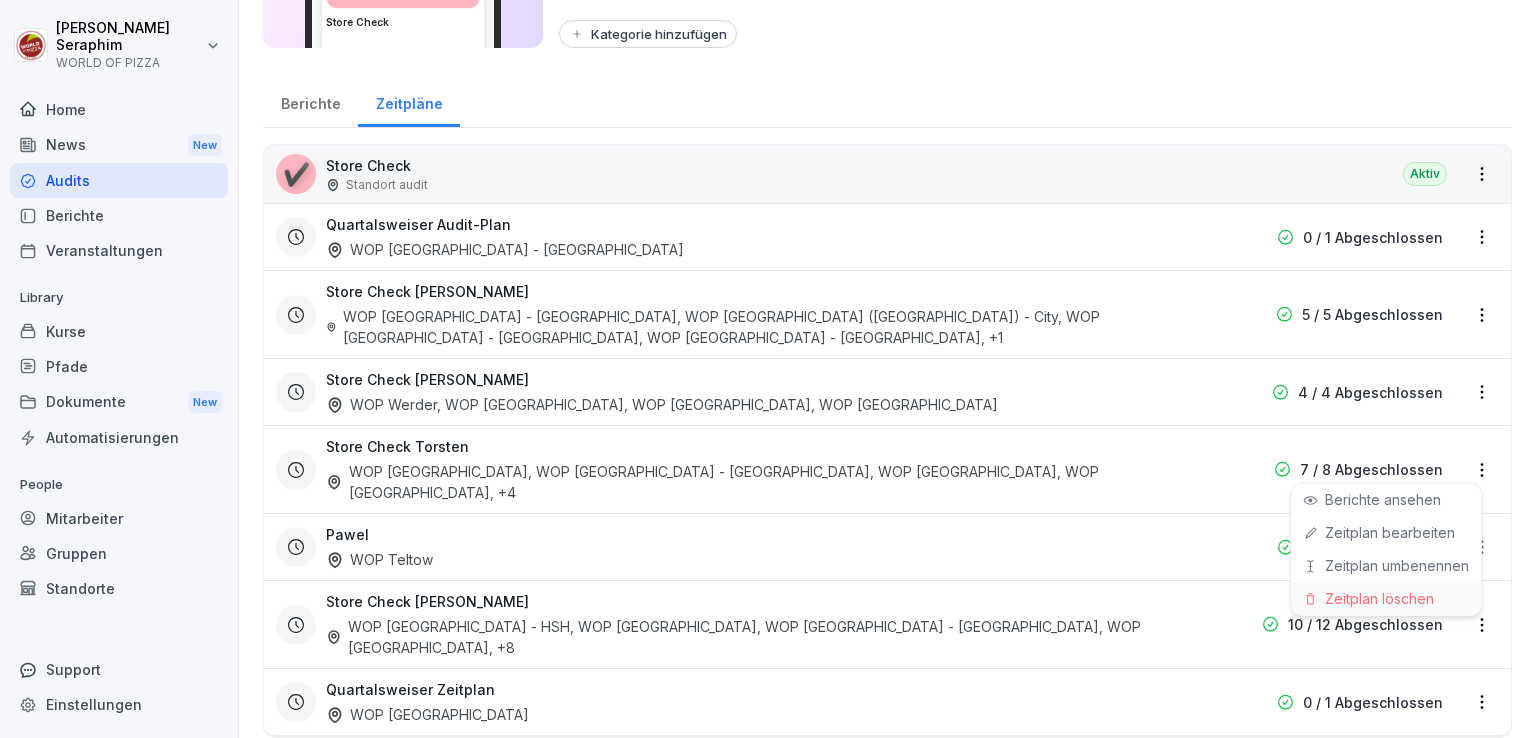 click on "Zeitplan löschen" at bounding box center (1386, 598) 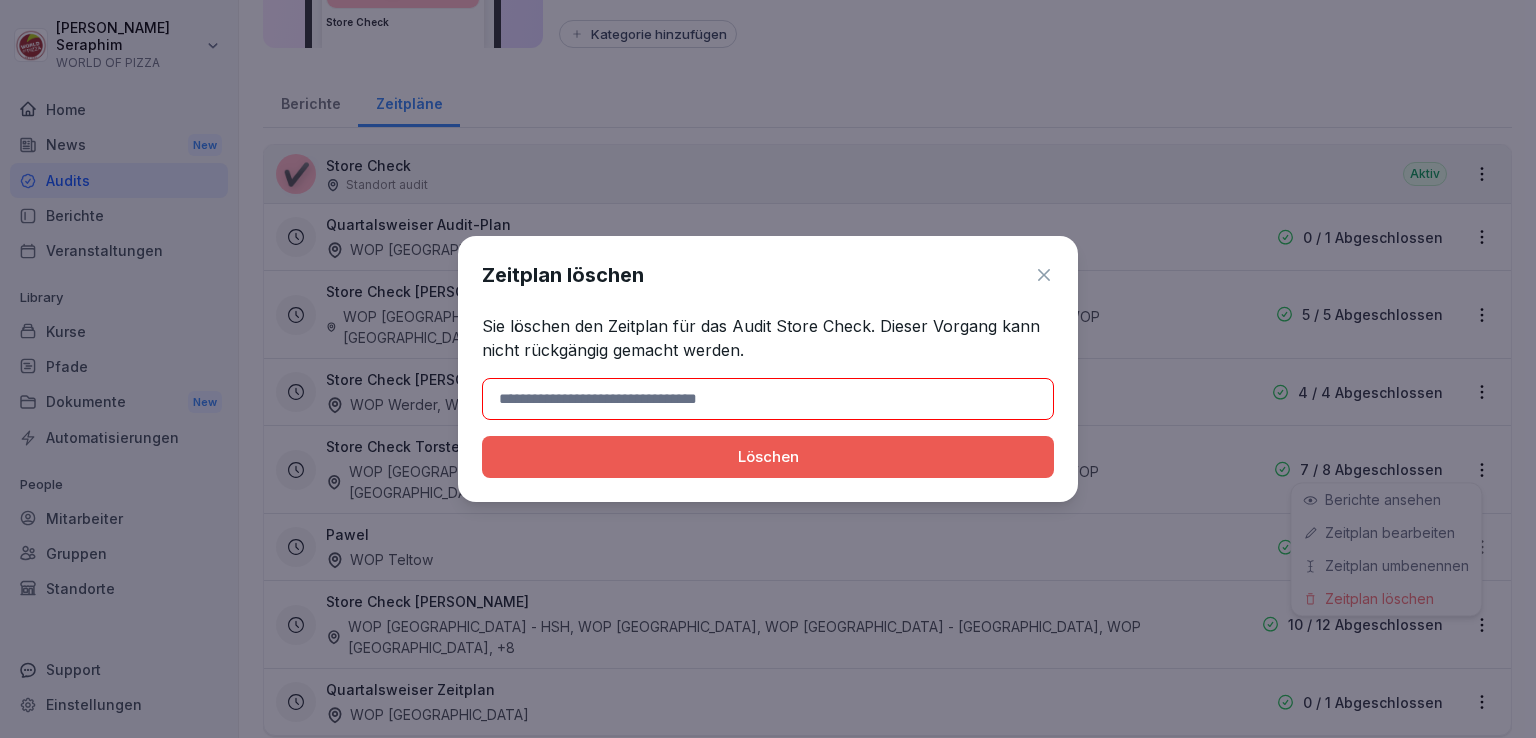 click on "Löschen" at bounding box center (768, 457) 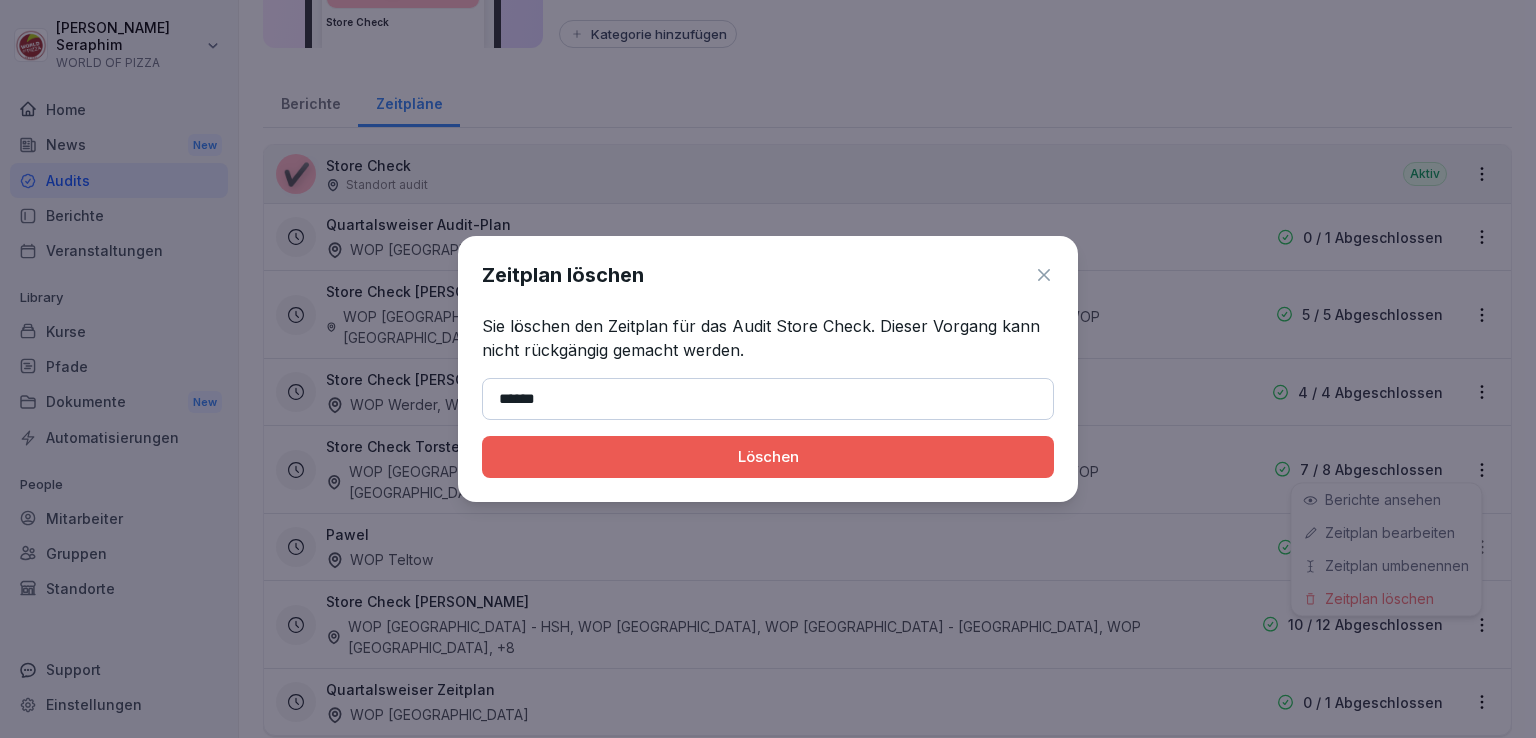 click on "Löschen" at bounding box center (768, 457) 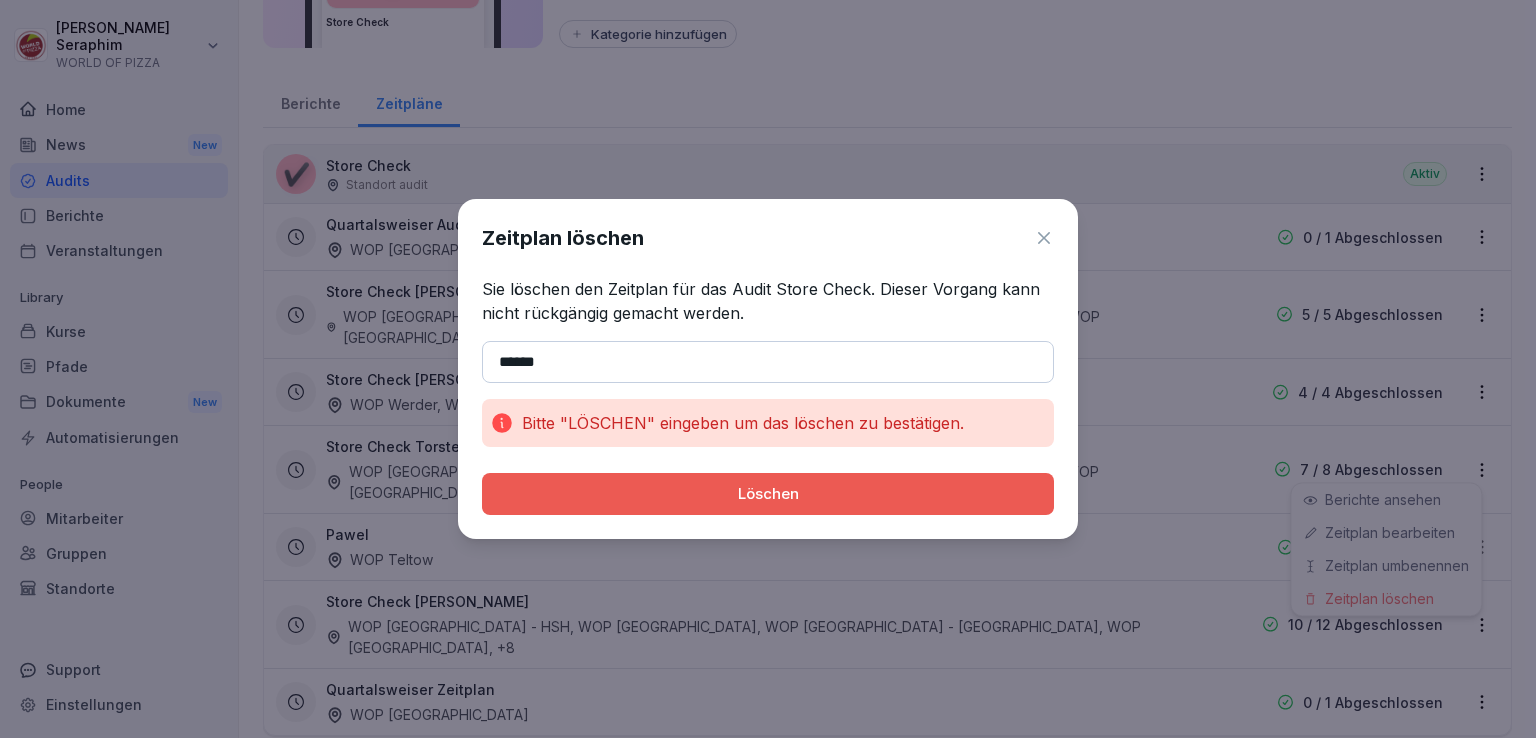 drag, startPoint x: 637, startPoint y: 356, endPoint x: 482, endPoint y: 349, distance: 155.15799 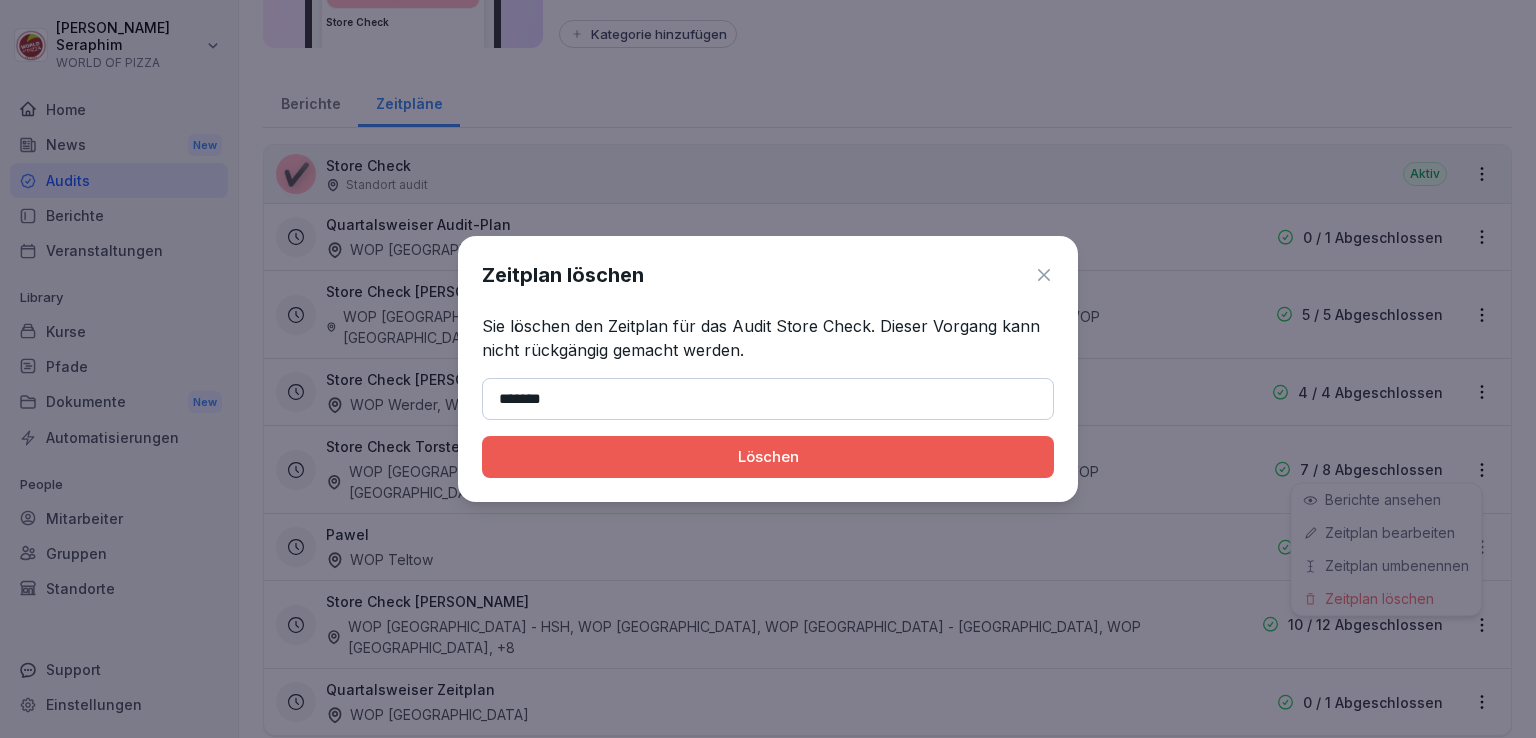 type on "*******" 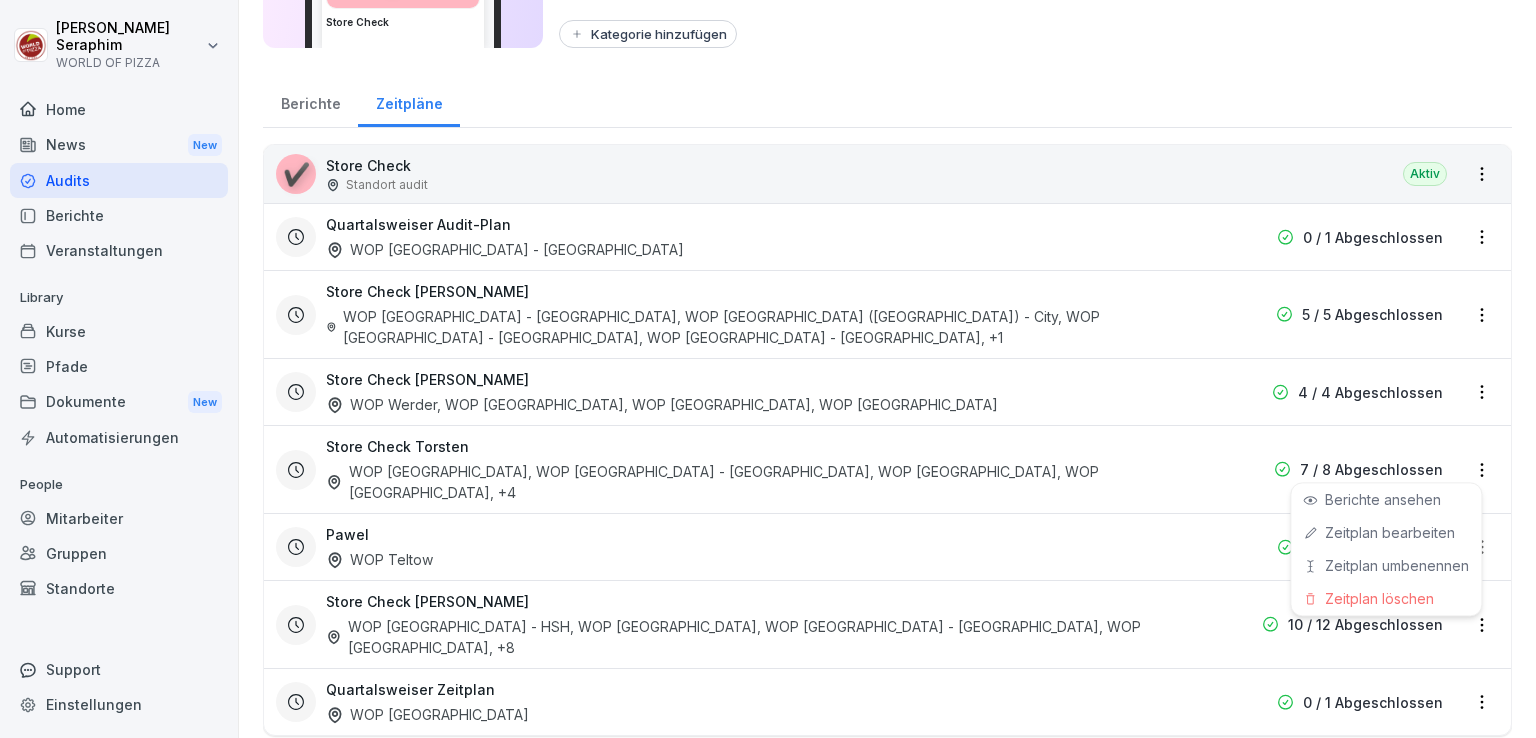 scroll, scrollTop: 124, scrollLeft: 0, axis: vertical 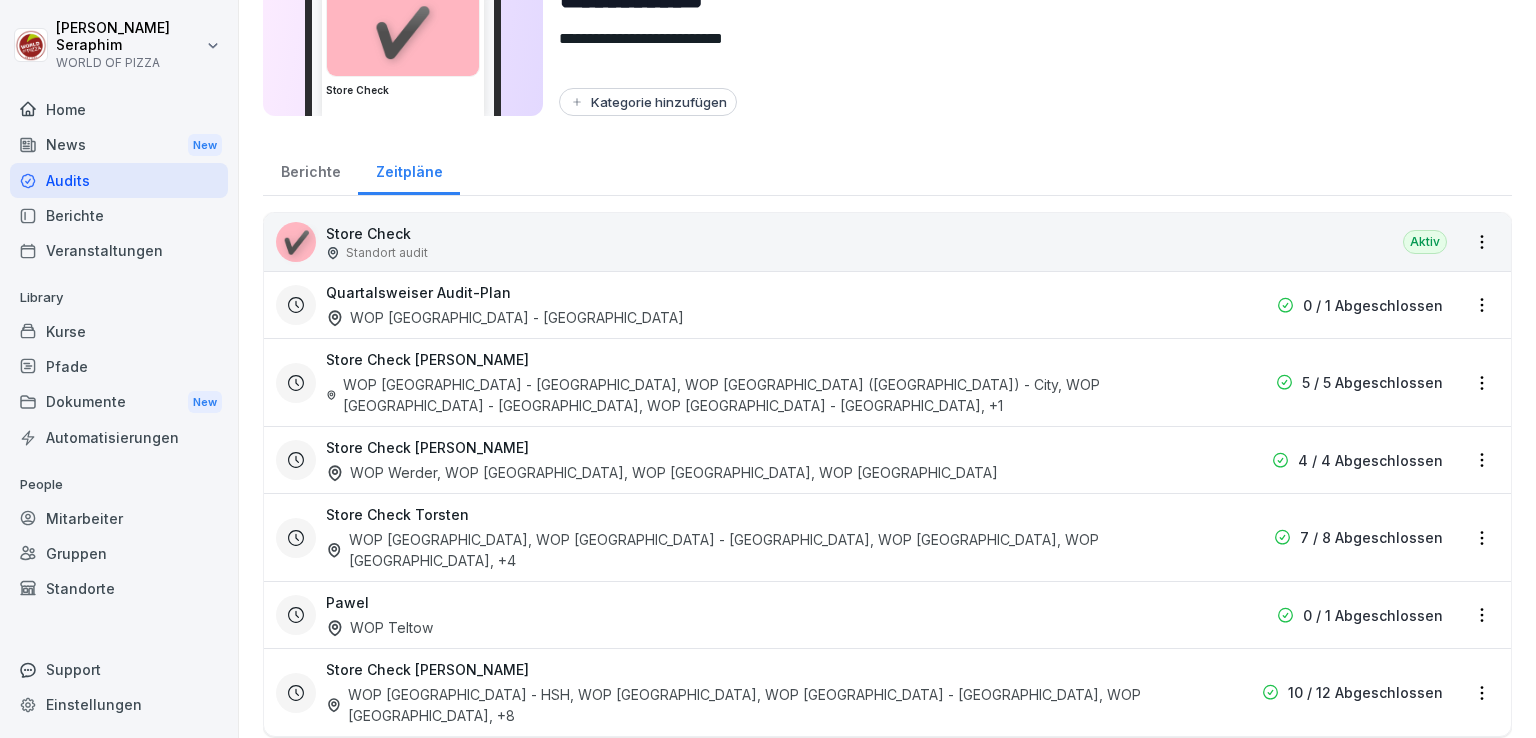 click on "Store Check Aaron WOP [GEOGRAPHIC_DATA], WOP [GEOGRAPHIC_DATA], WOP [GEOGRAPHIC_DATA] - [GEOGRAPHIC_DATA], WOP [GEOGRAPHIC_DATA] , +8" at bounding box center [759, 692] 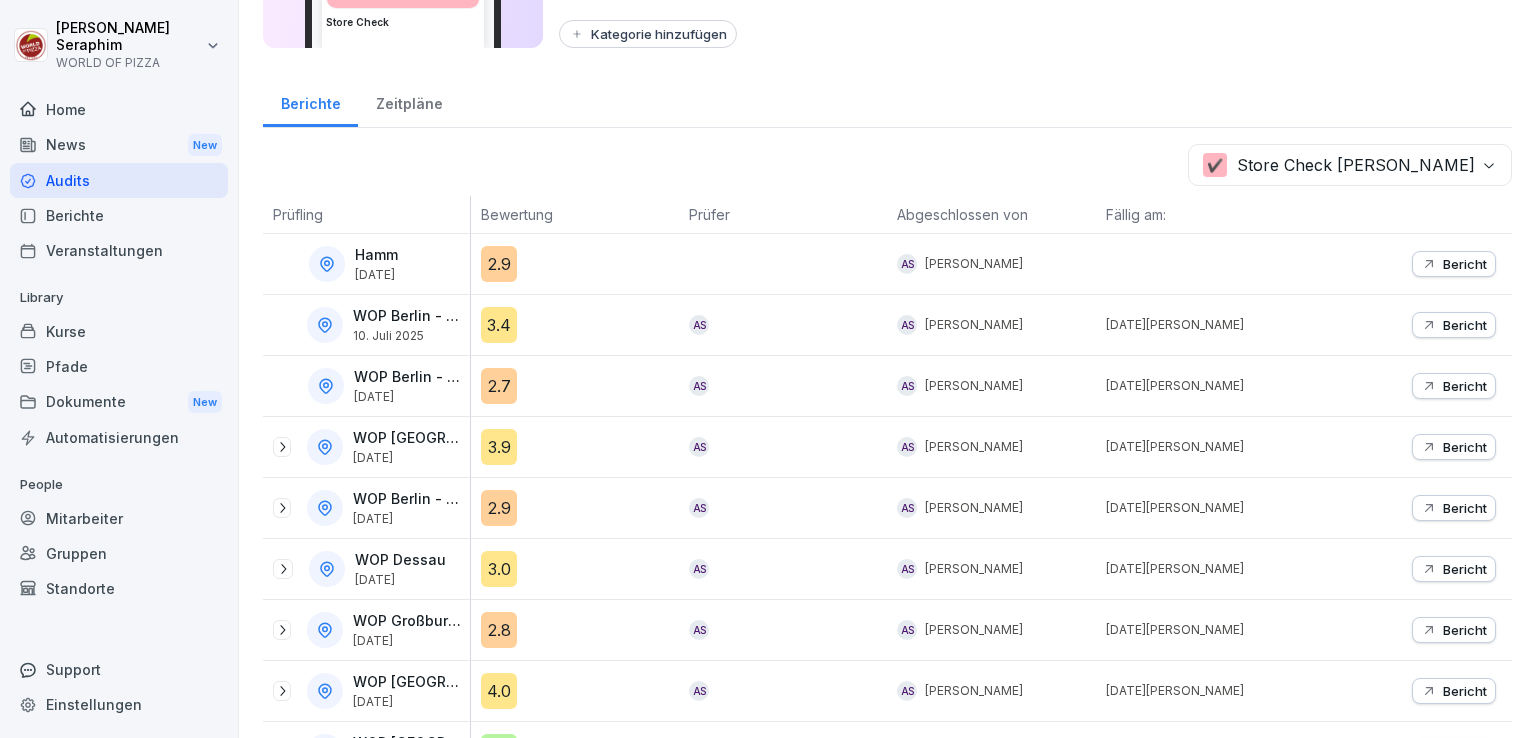 scroll, scrollTop: 0, scrollLeft: 0, axis: both 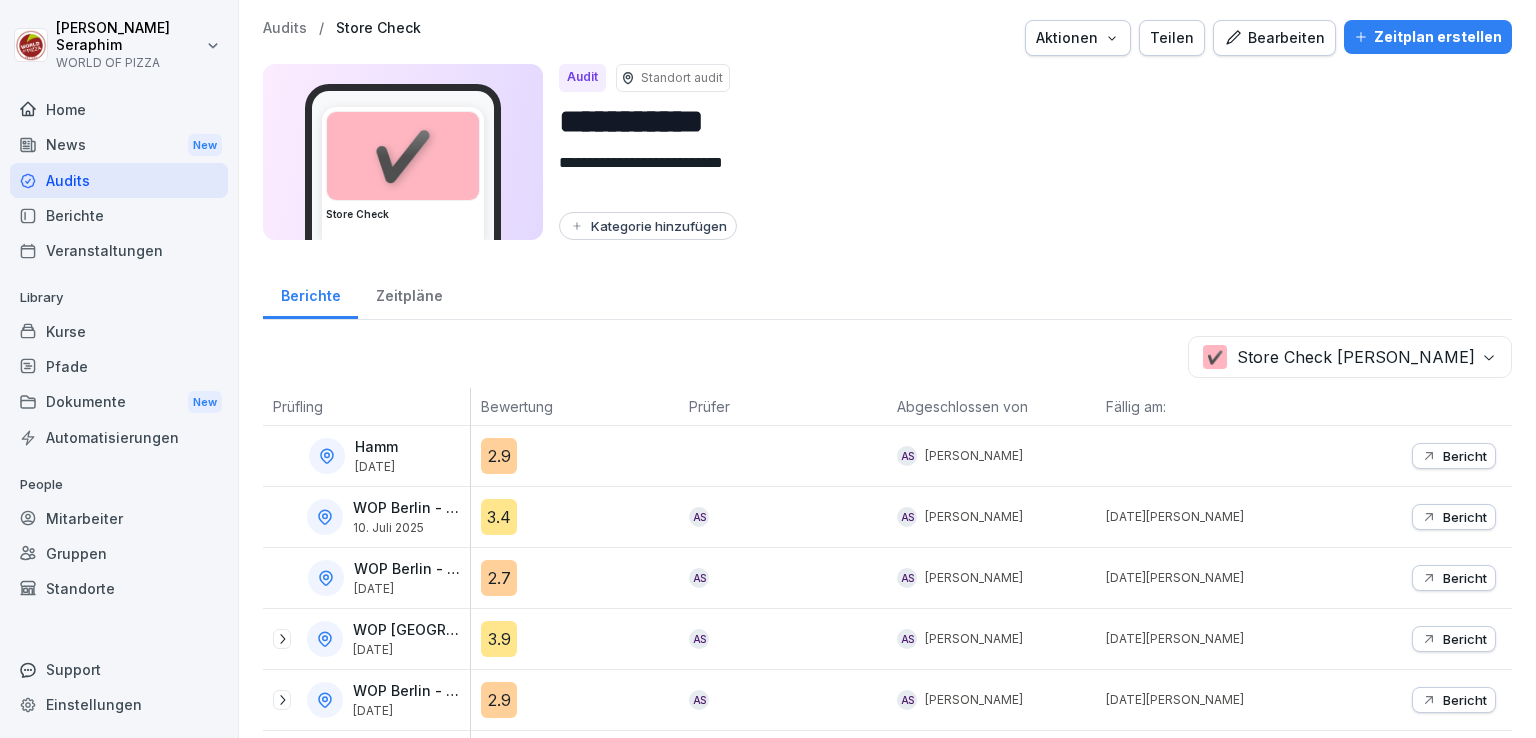 click on "Zeitpläne" at bounding box center (409, 293) 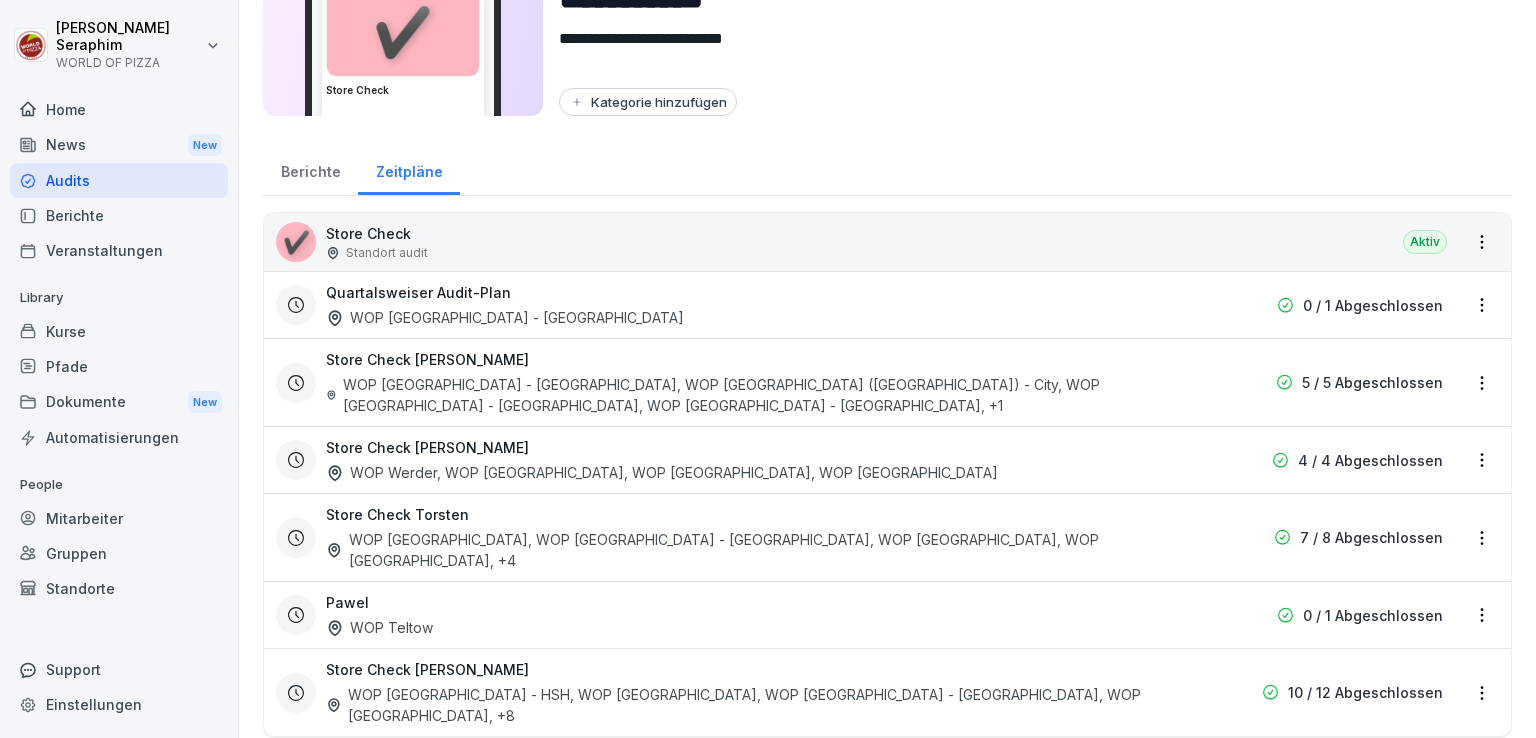 scroll, scrollTop: 124, scrollLeft: 0, axis: vertical 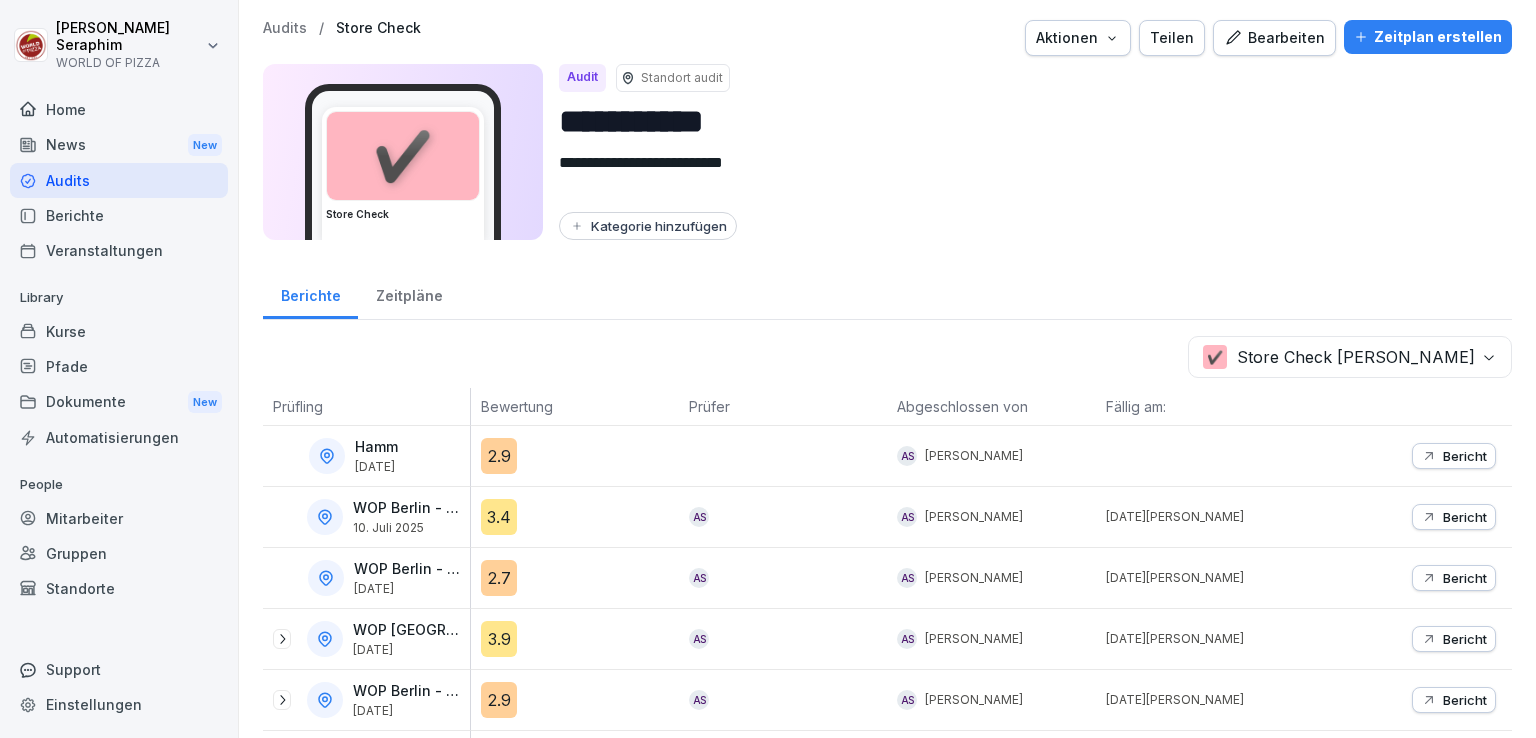 click on "Bearbeiten" at bounding box center [1274, 38] 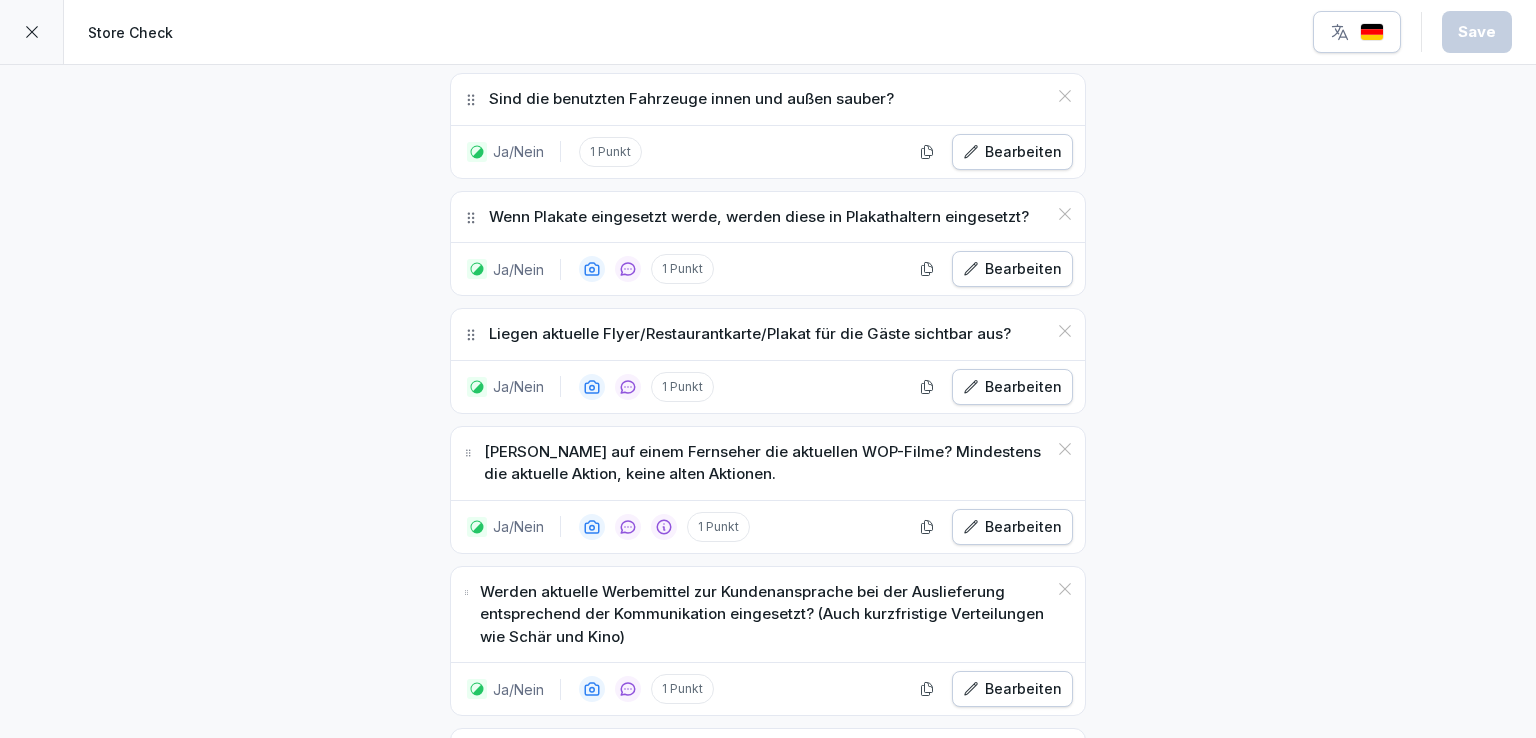 scroll, scrollTop: 13458, scrollLeft: 0, axis: vertical 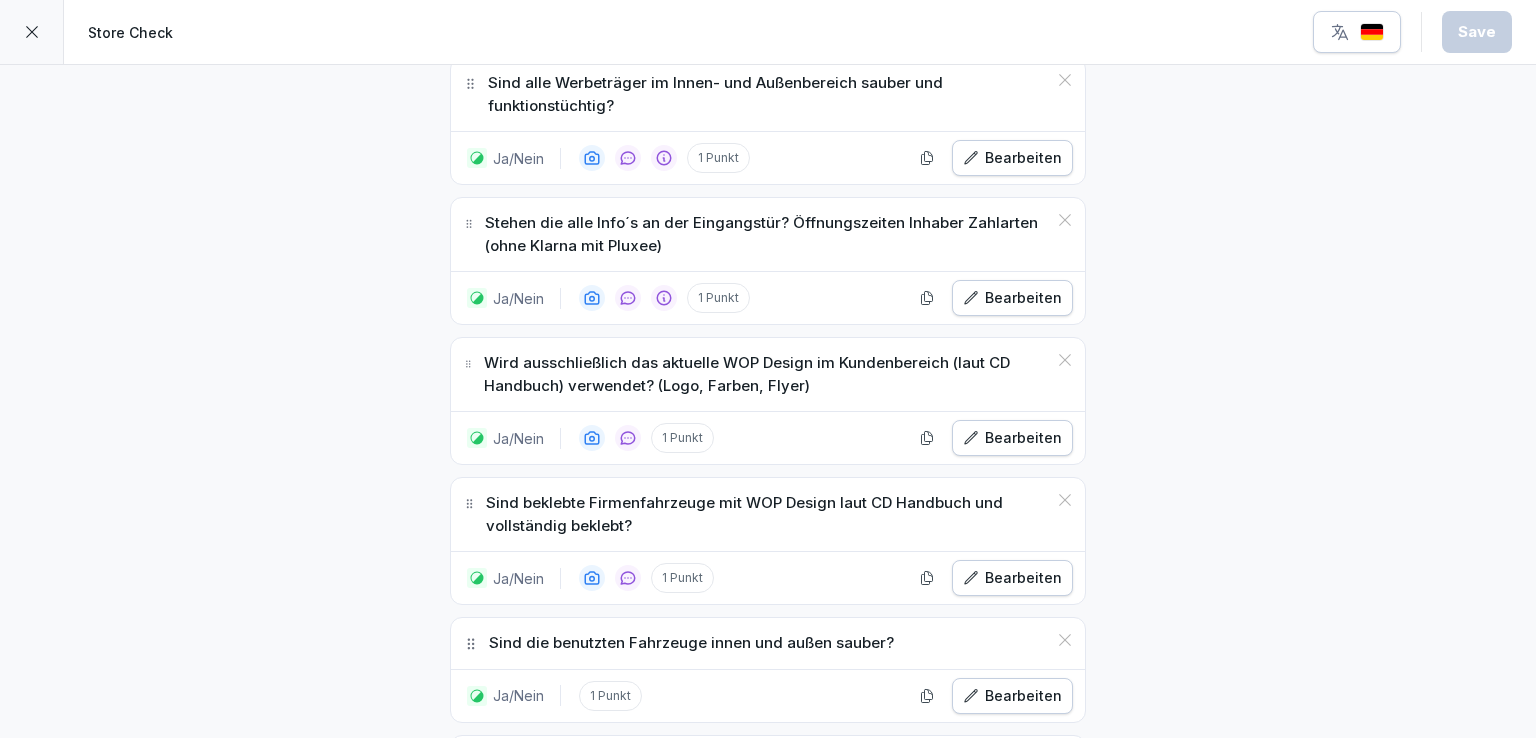 click 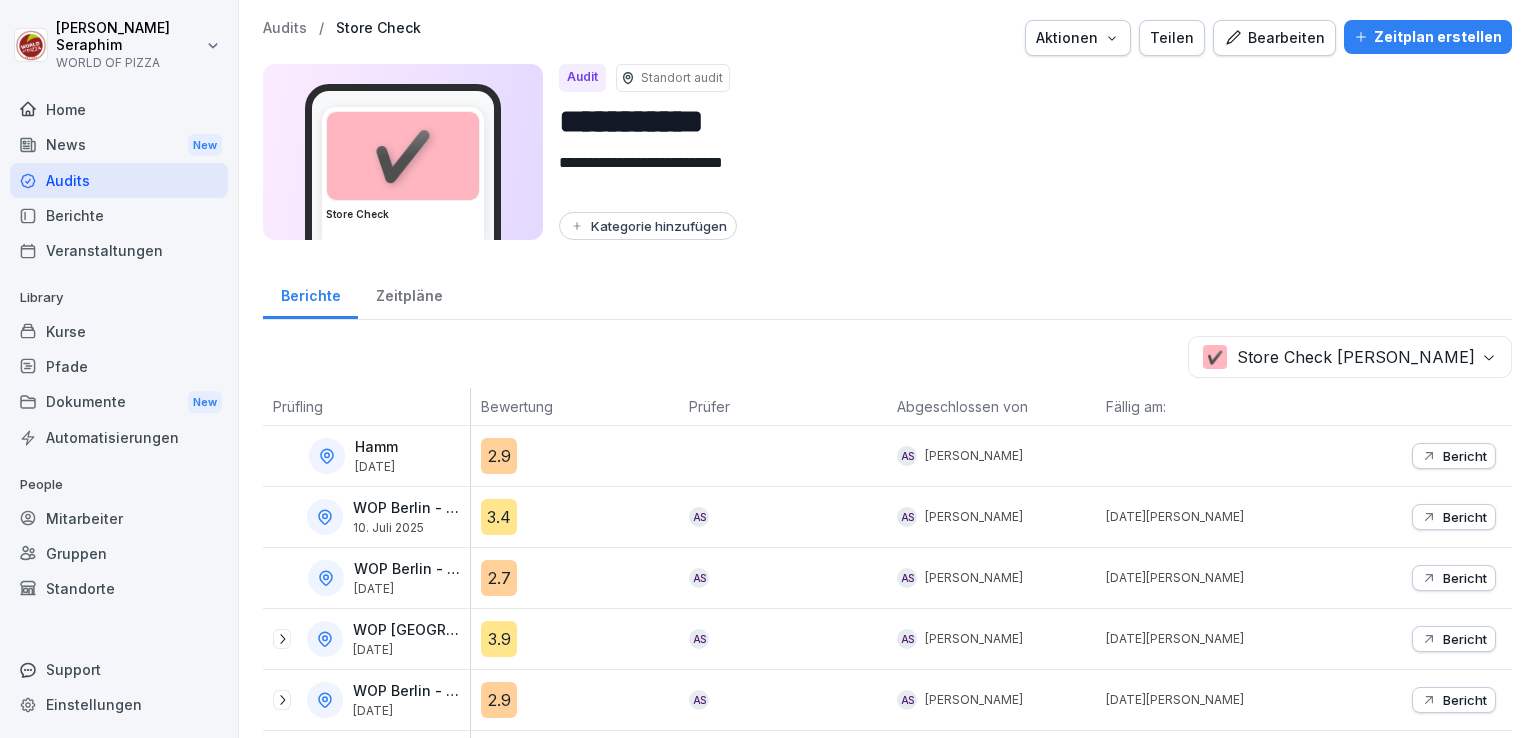 click on "**********" at bounding box center (768, 369) 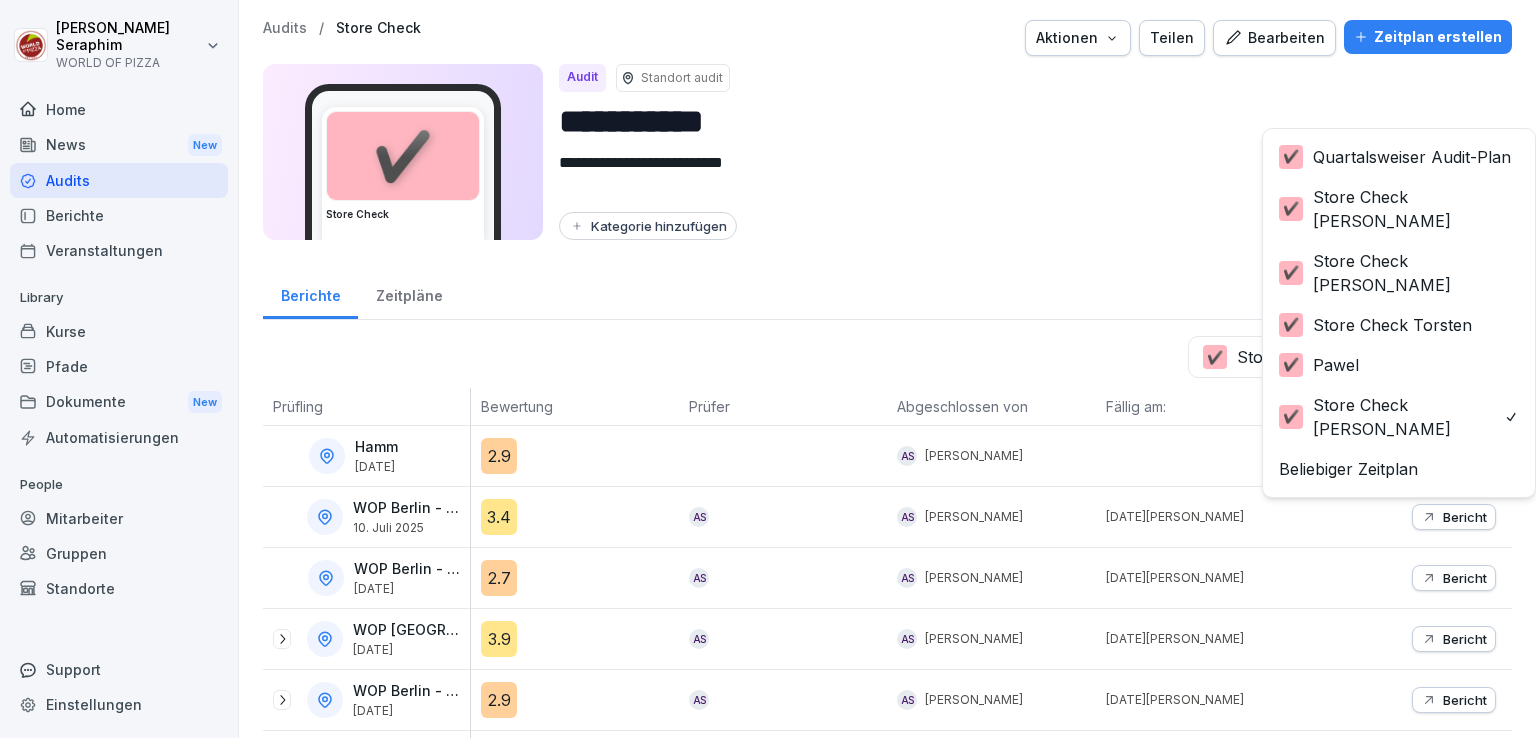 click on "**********" at bounding box center [768, 369] 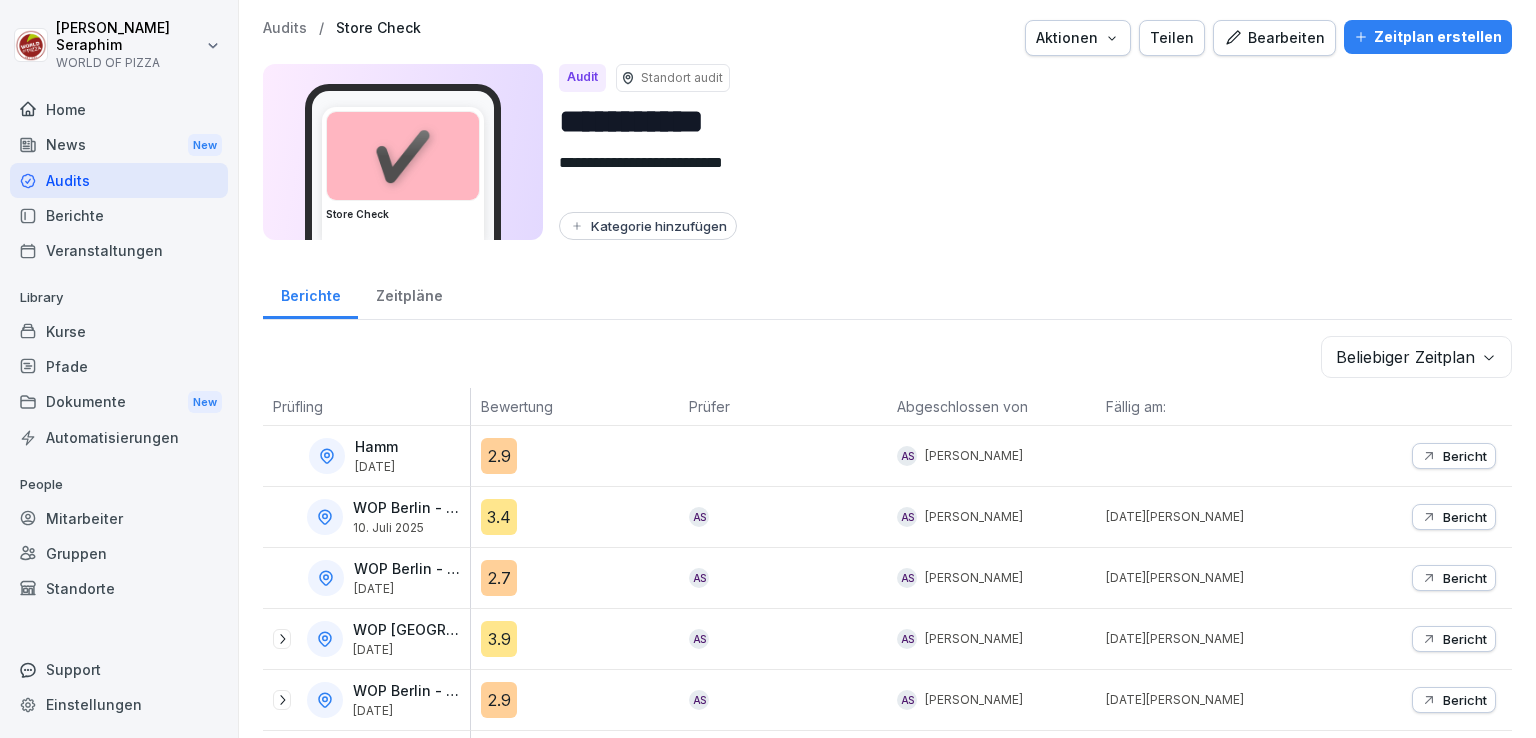 click on "**********" at bounding box center [768, 369] 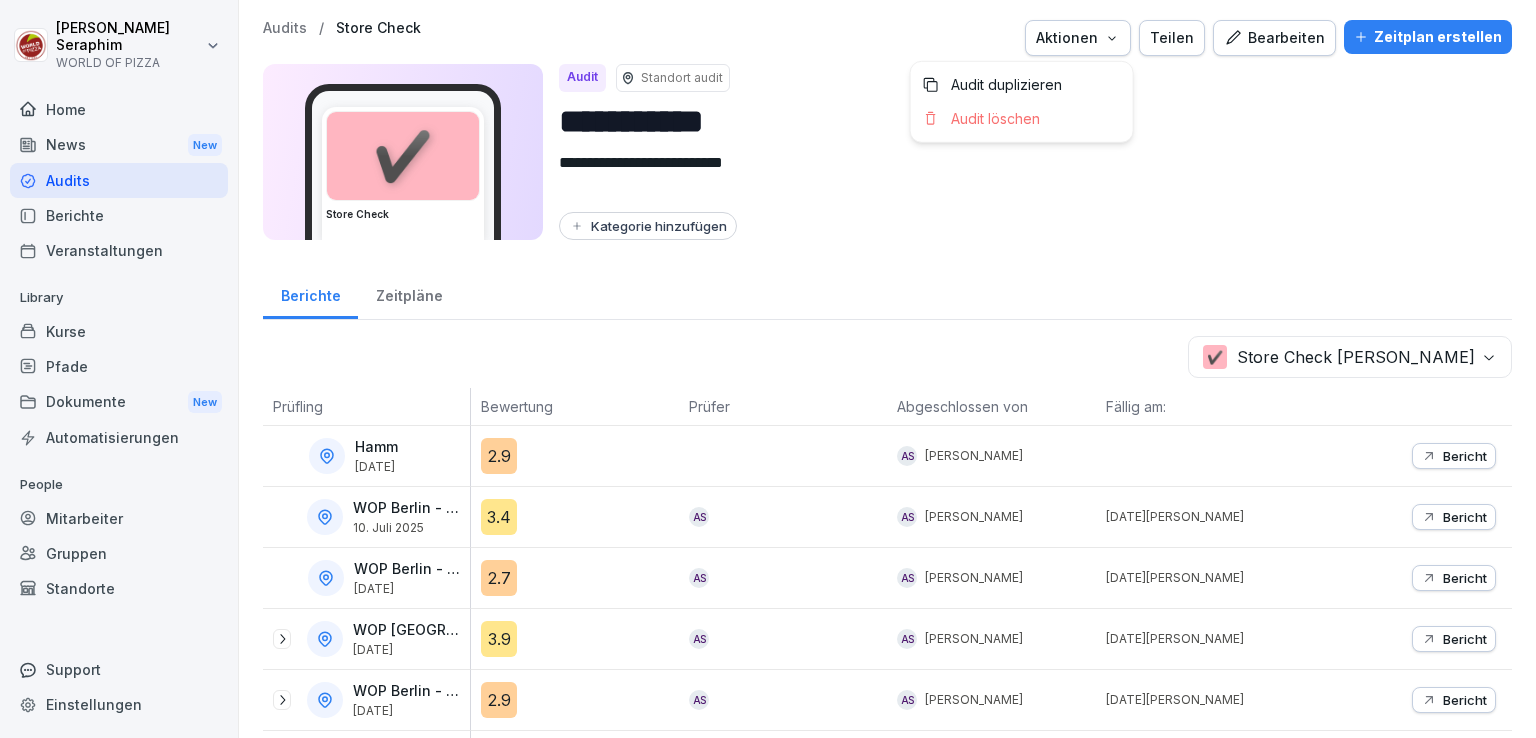 click on "Aktionen" at bounding box center (1078, 38) 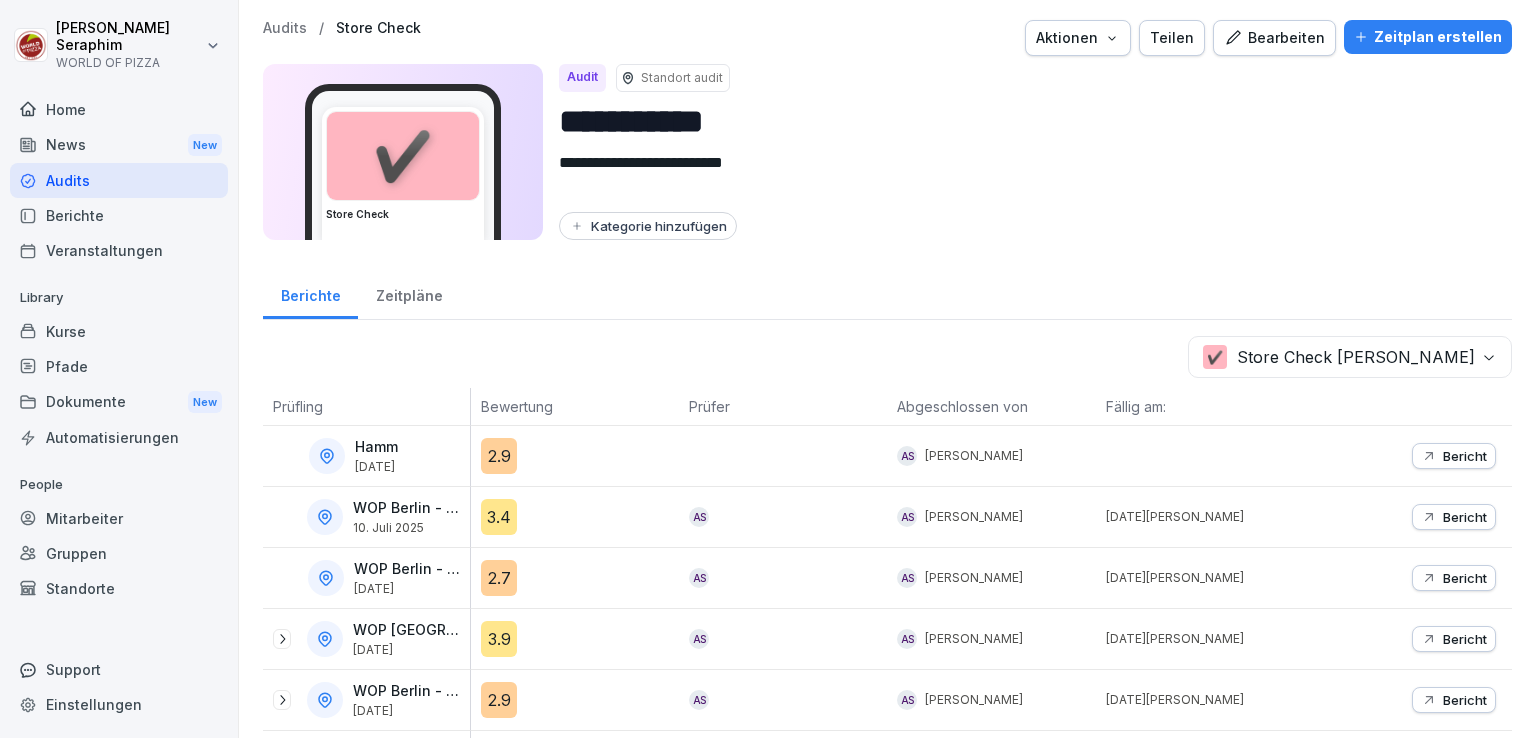 click on "Aktionen" at bounding box center (1078, 38) 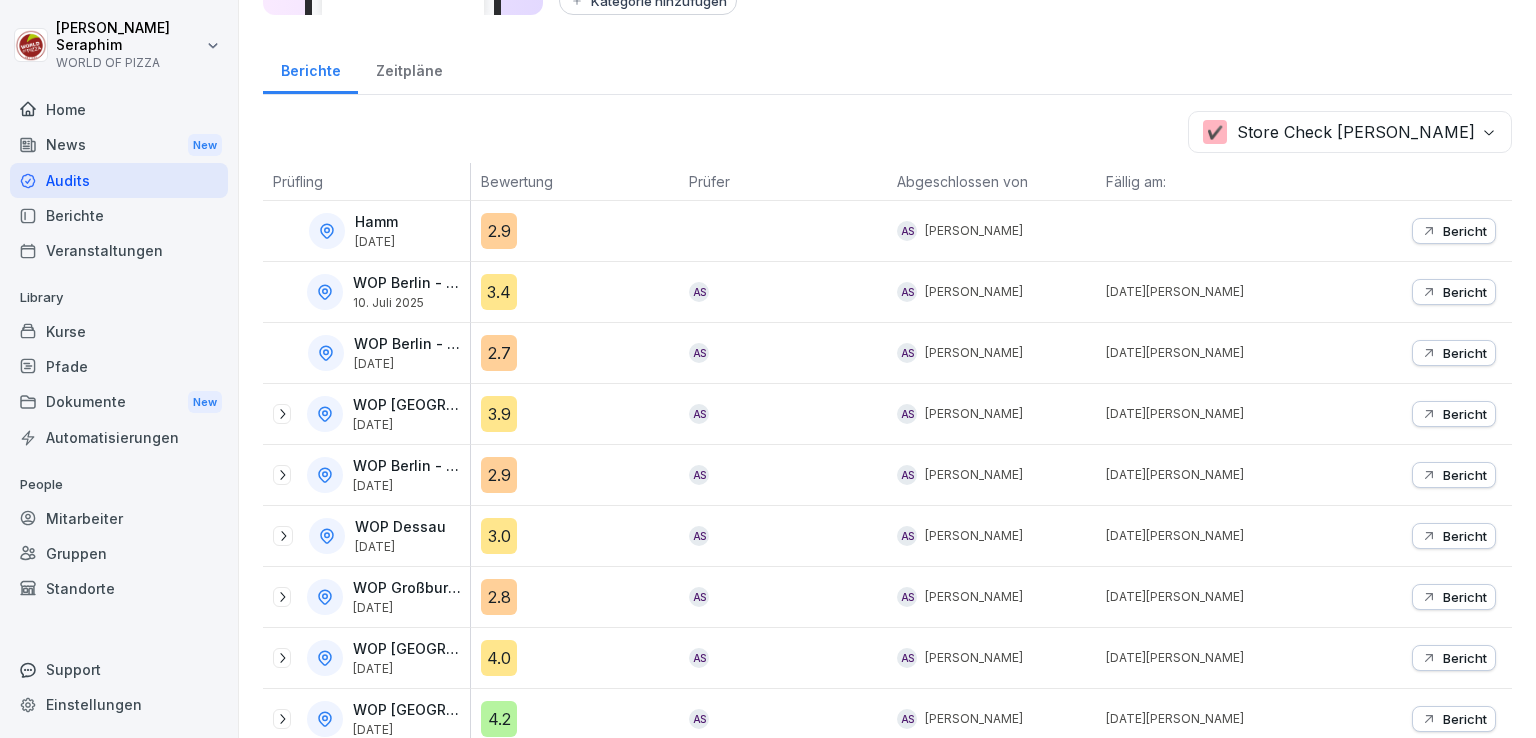 scroll, scrollTop: 0, scrollLeft: 0, axis: both 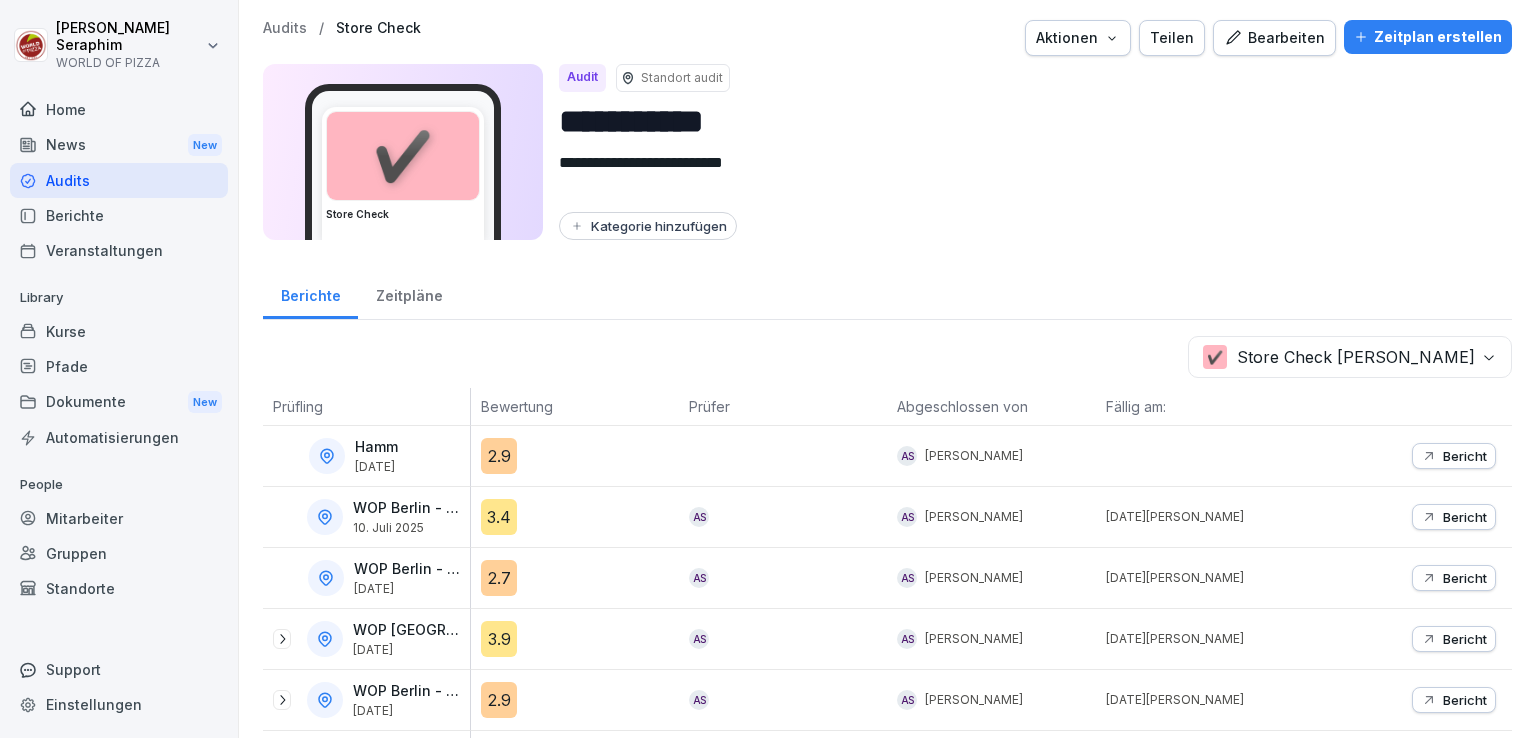 click 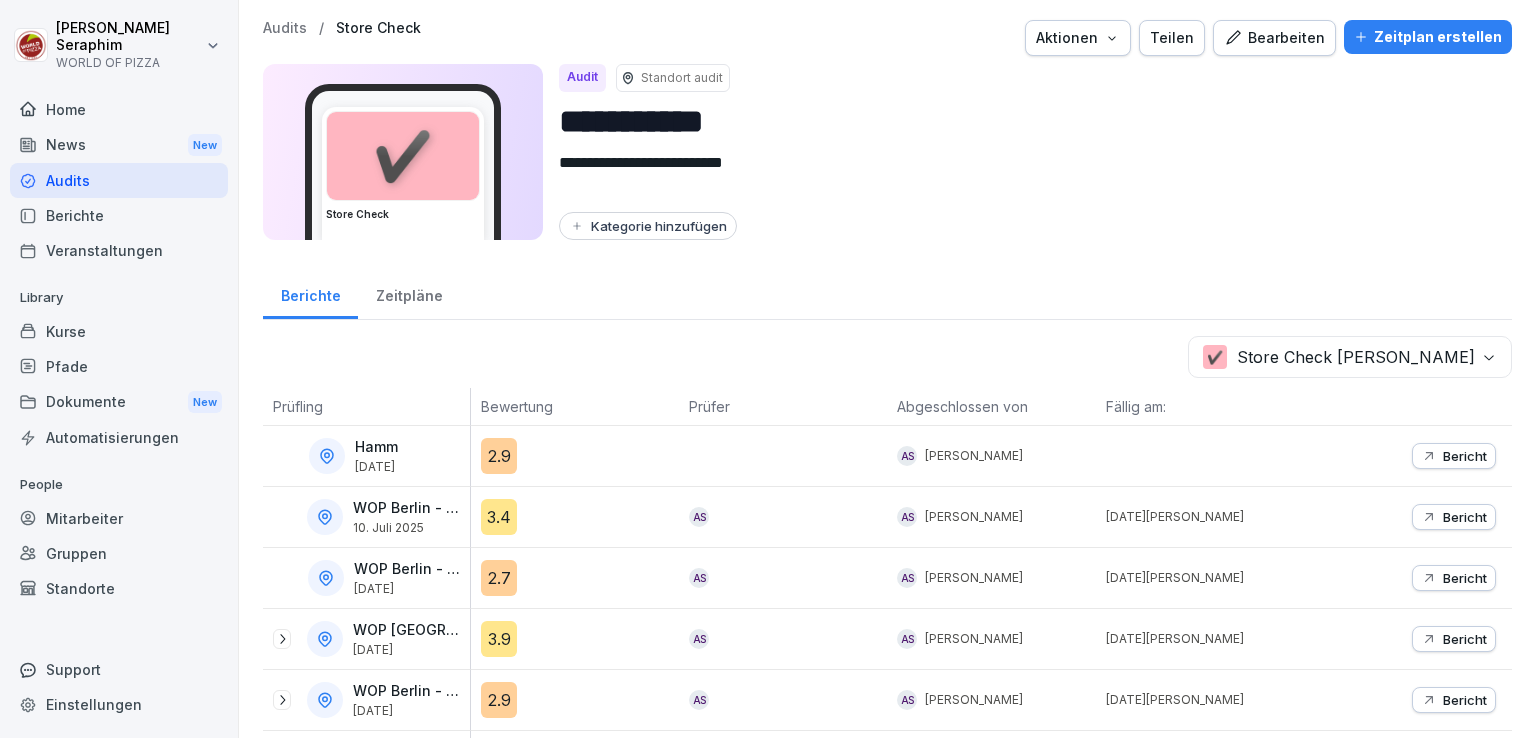 click on "**********" at bounding box center (768, 369) 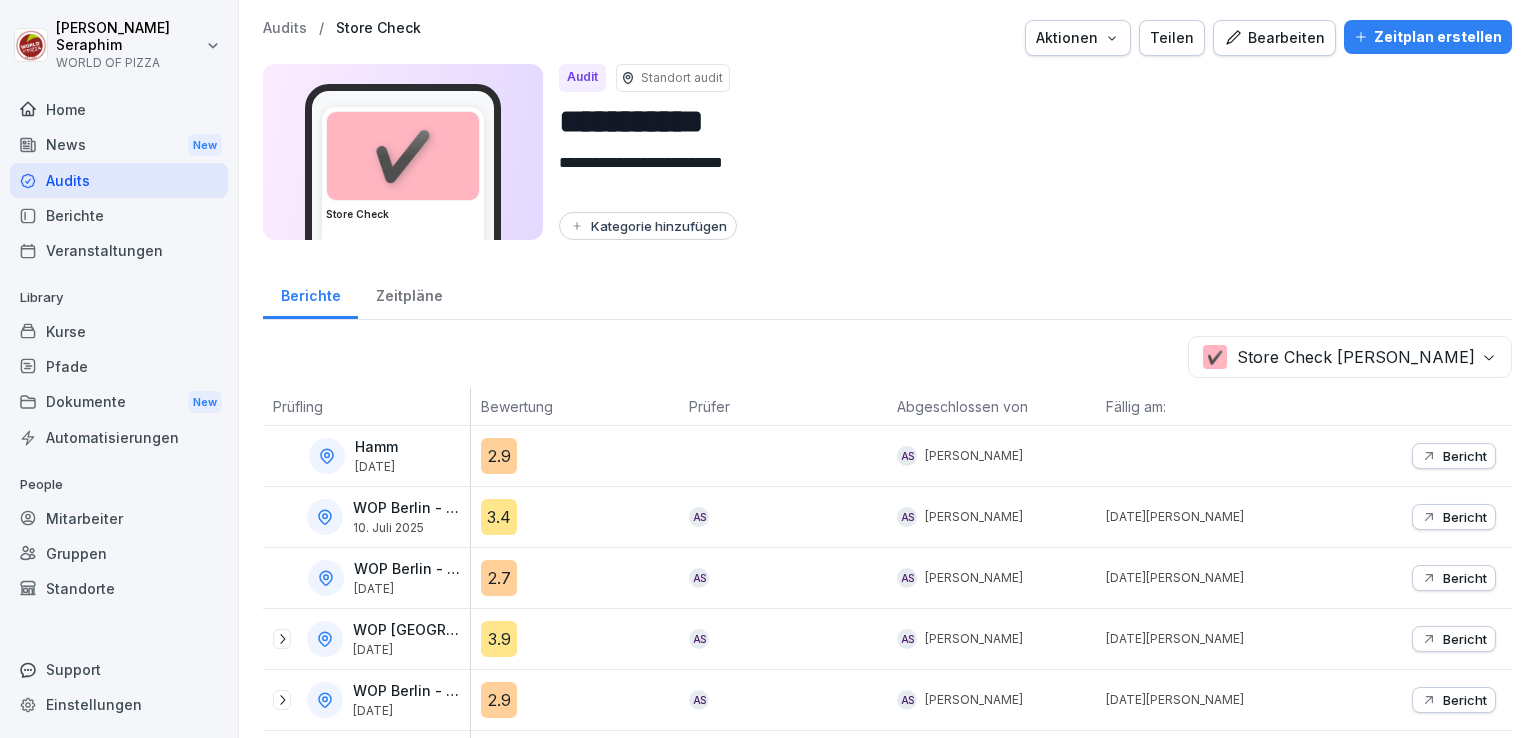 click on "✔️" at bounding box center [403, 156] 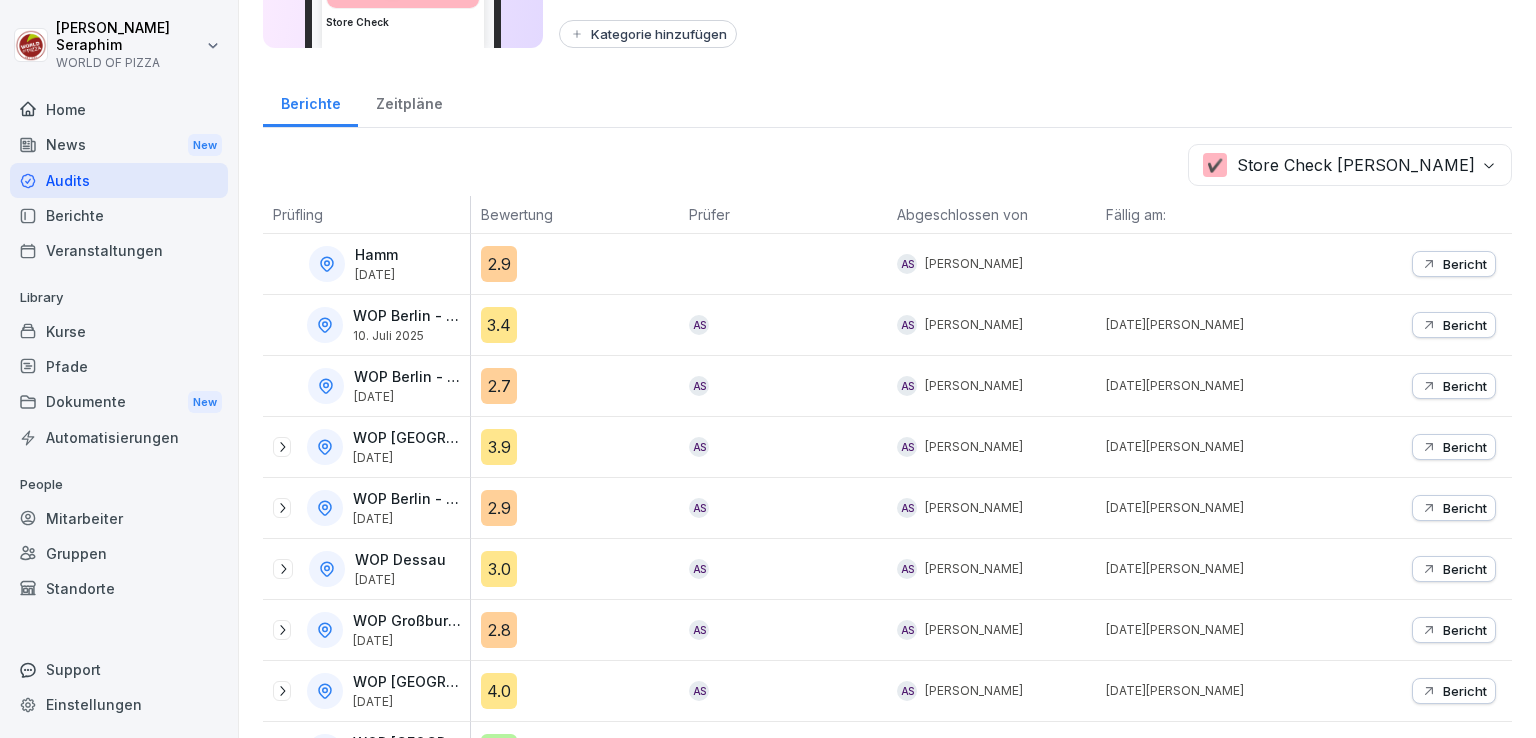 scroll, scrollTop: 0, scrollLeft: 0, axis: both 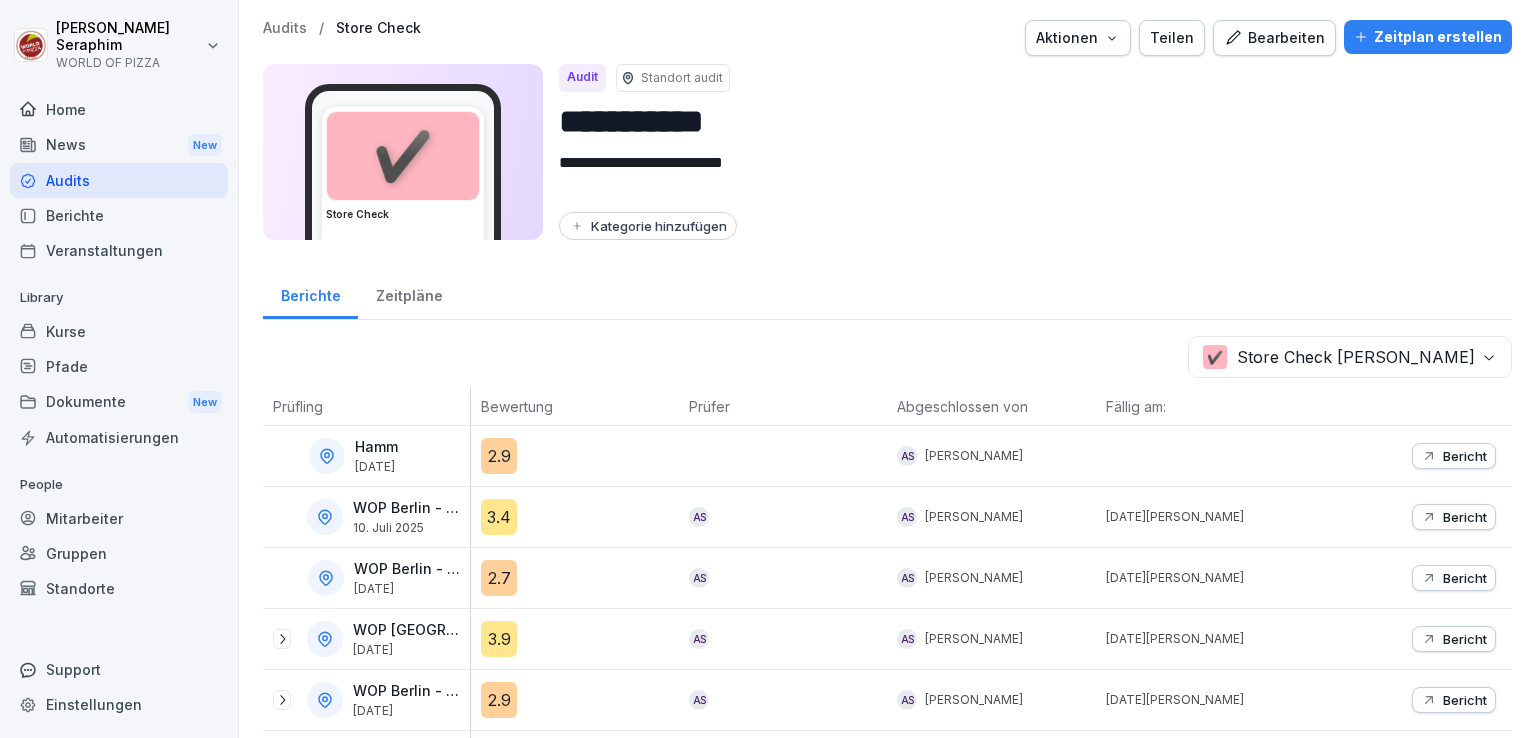 click on "Audits / Store Check Aktionen   Teilen Bearbeiten Zeitplan erstellen" at bounding box center (887, 38) 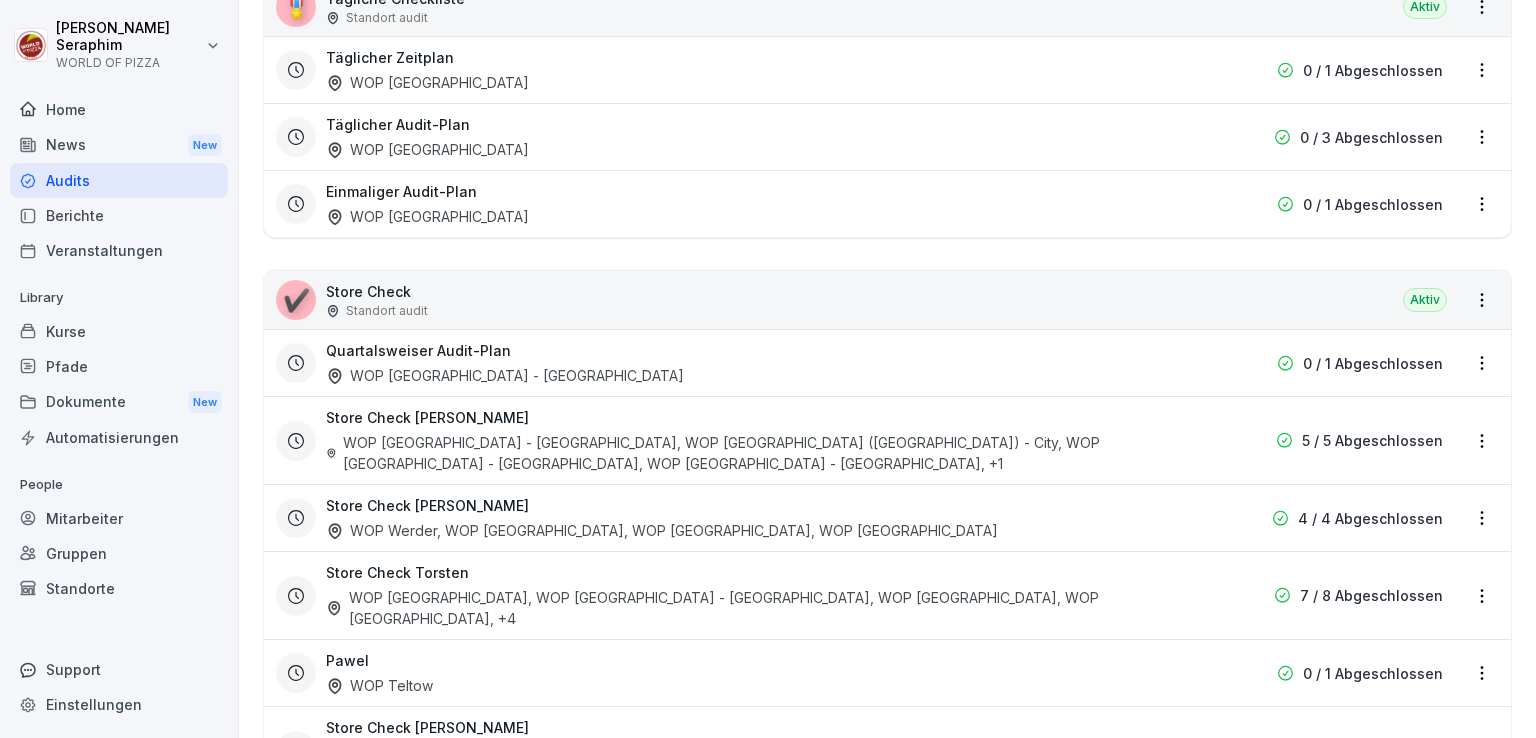 scroll, scrollTop: 461, scrollLeft: 0, axis: vertical 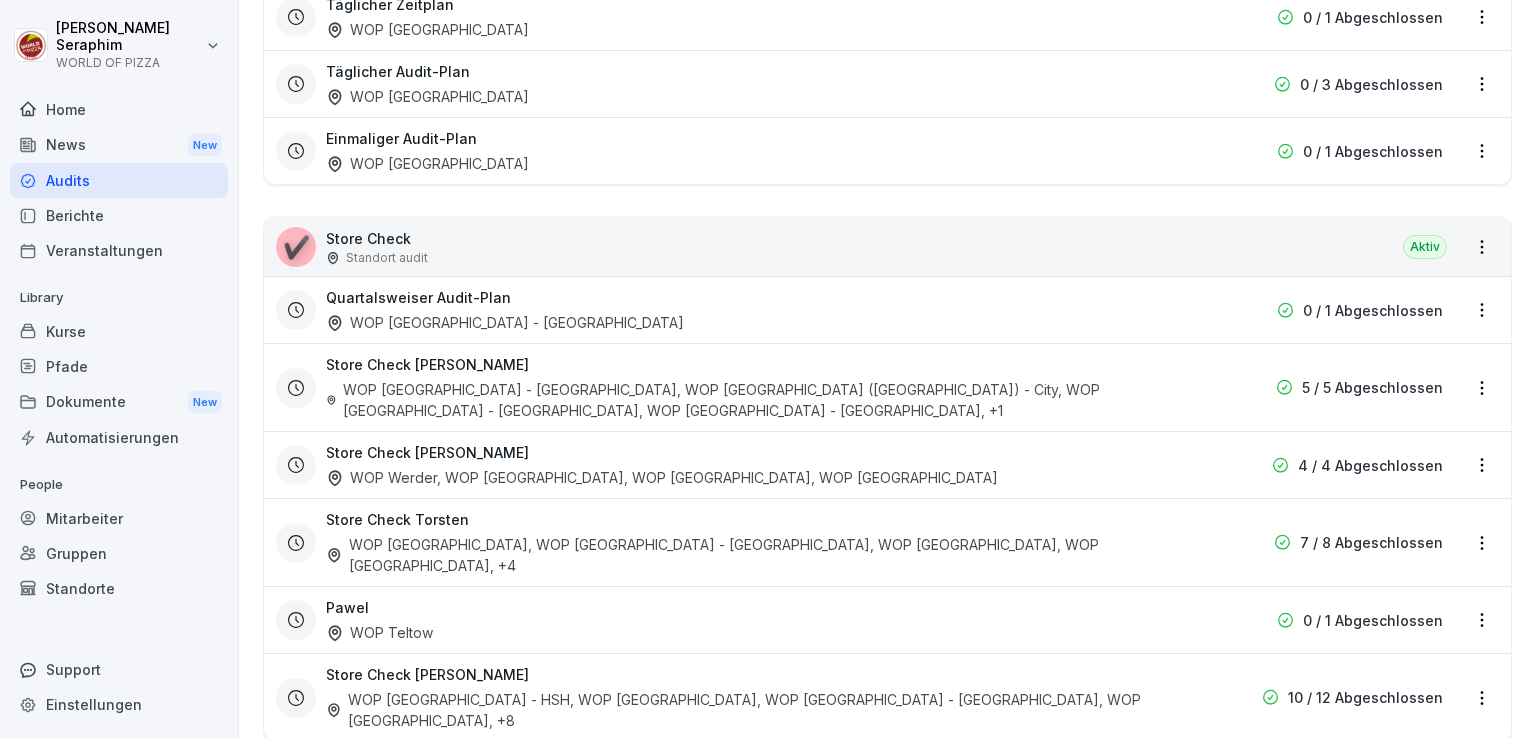click on "Store Check [PERSON_NAME]" at bounding box center (427, 674) 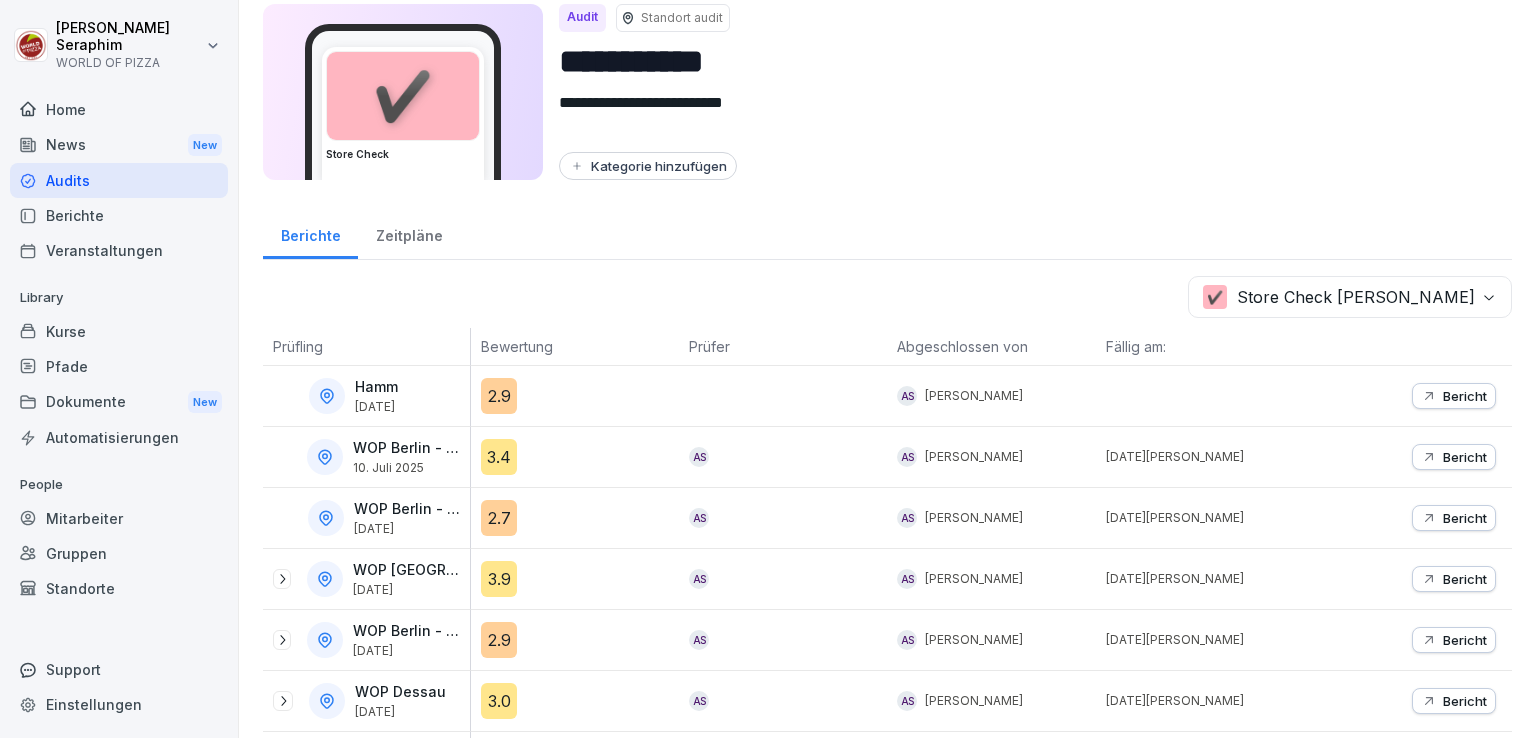 scroll, scrollTop: 0, scrollLeft: 0, axis: both 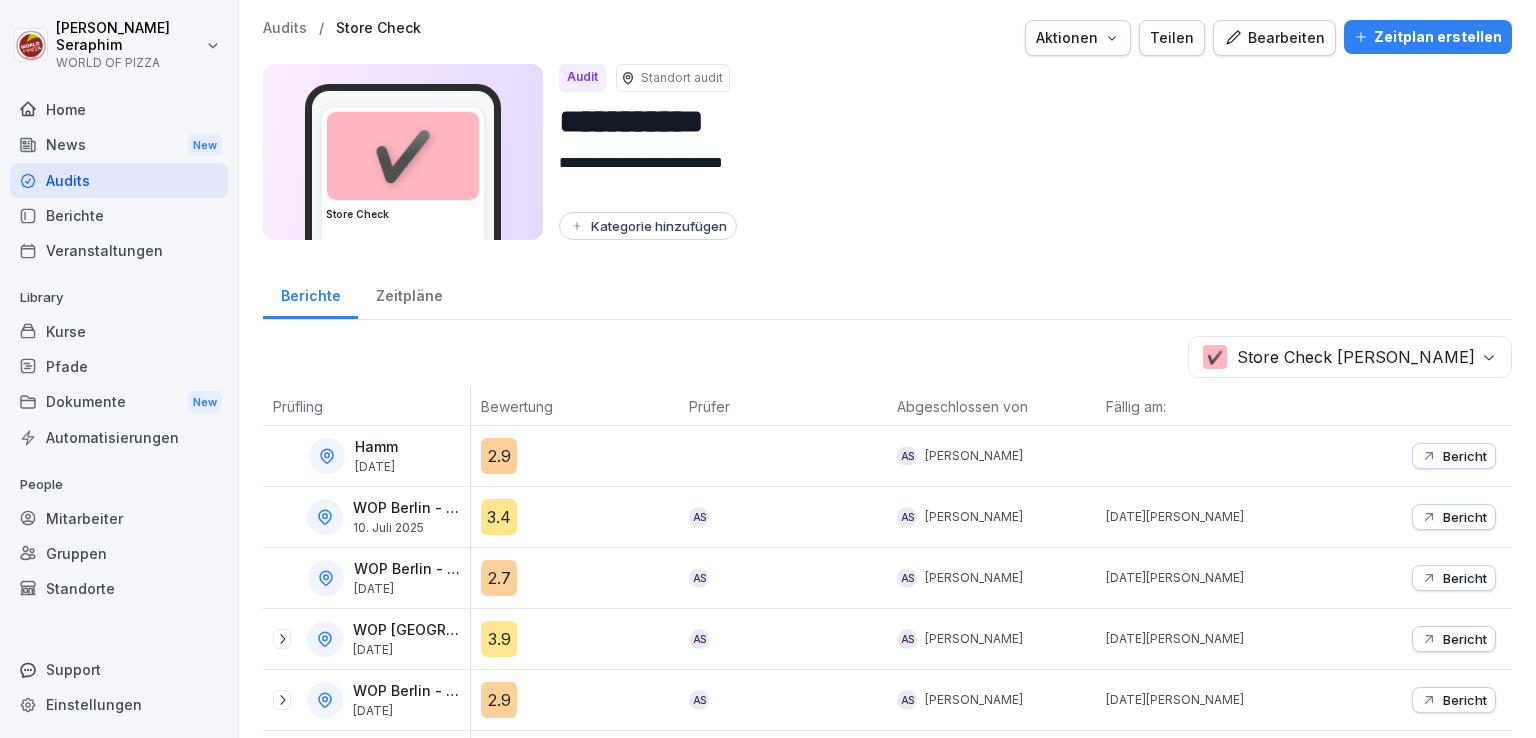 click on "Kategorie hinzufügen" at bounding box center (648, 226) 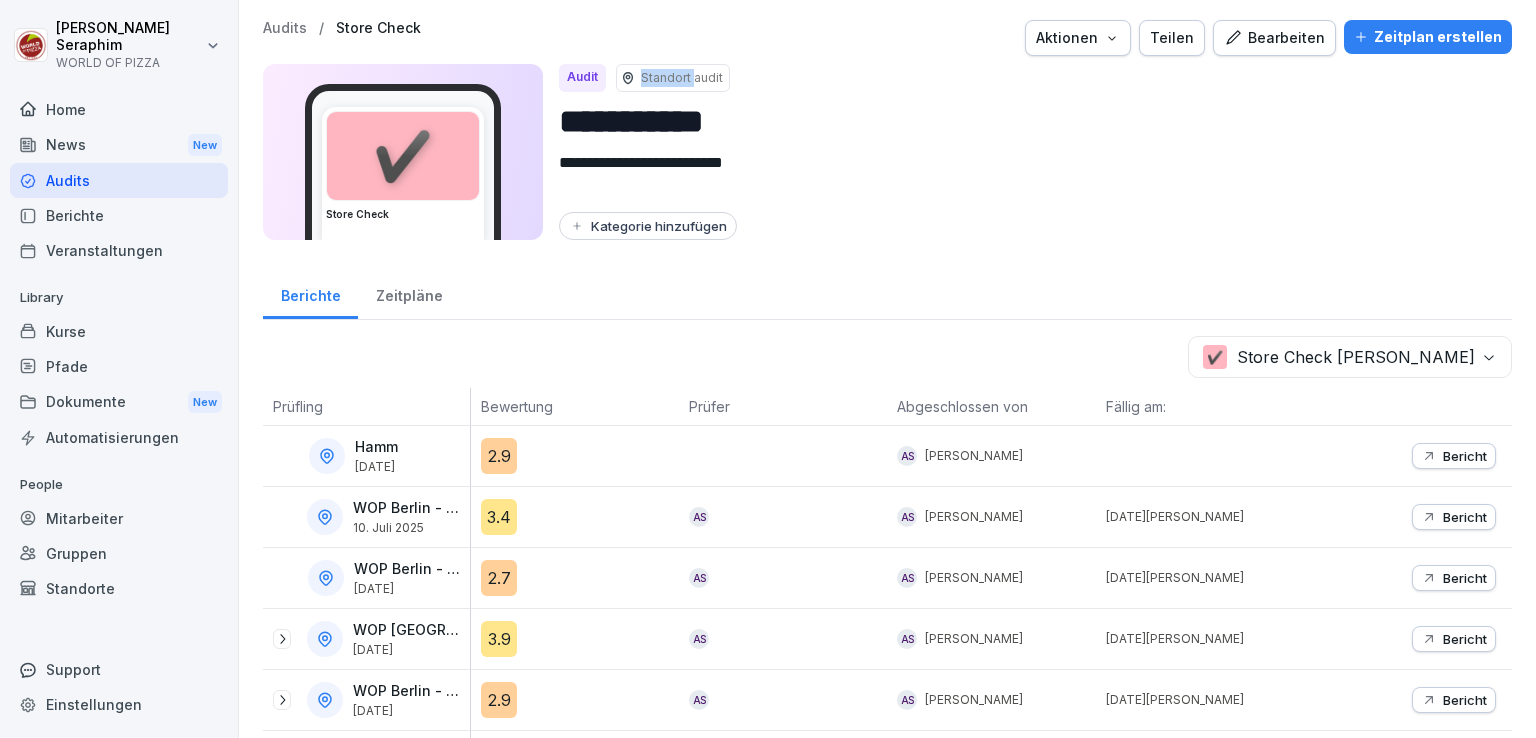 click 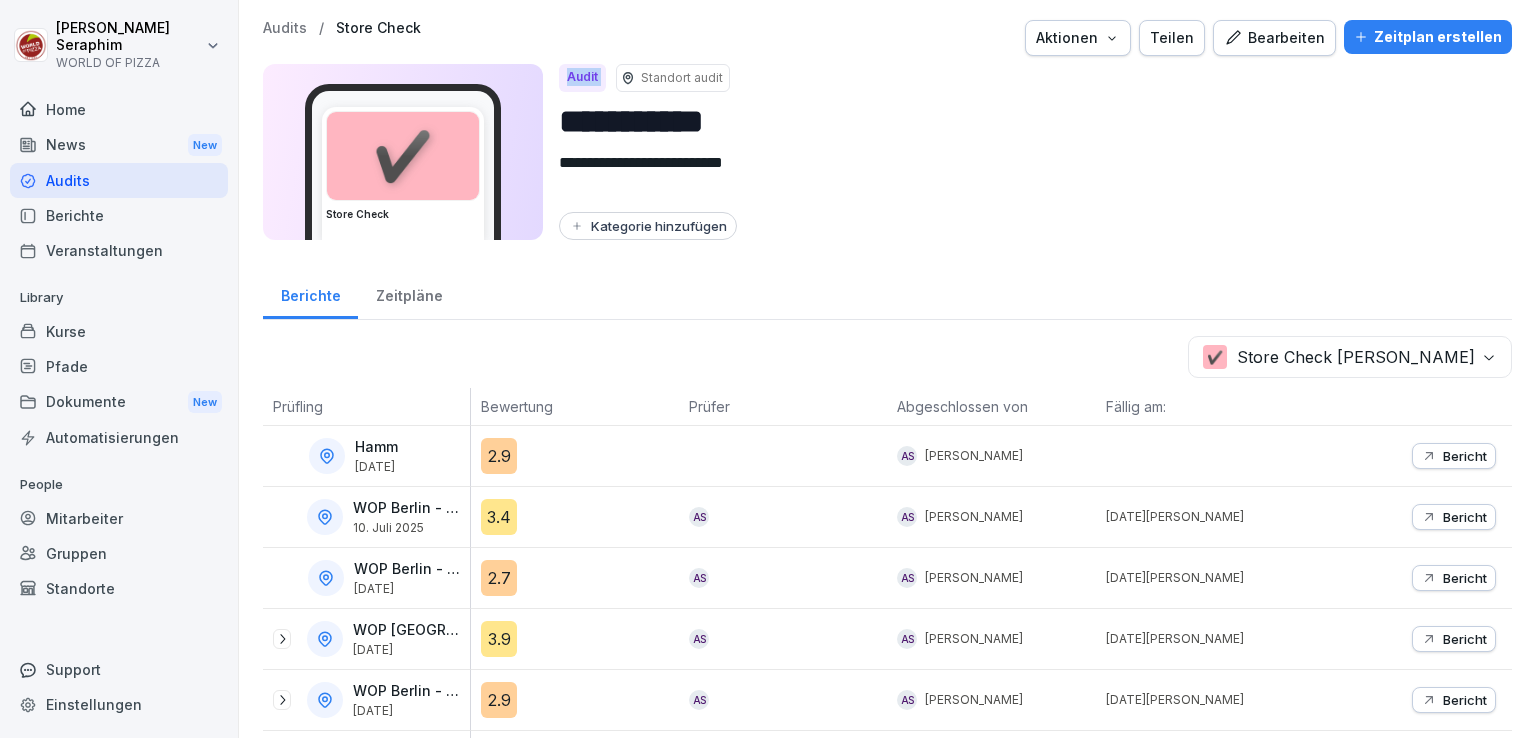 click 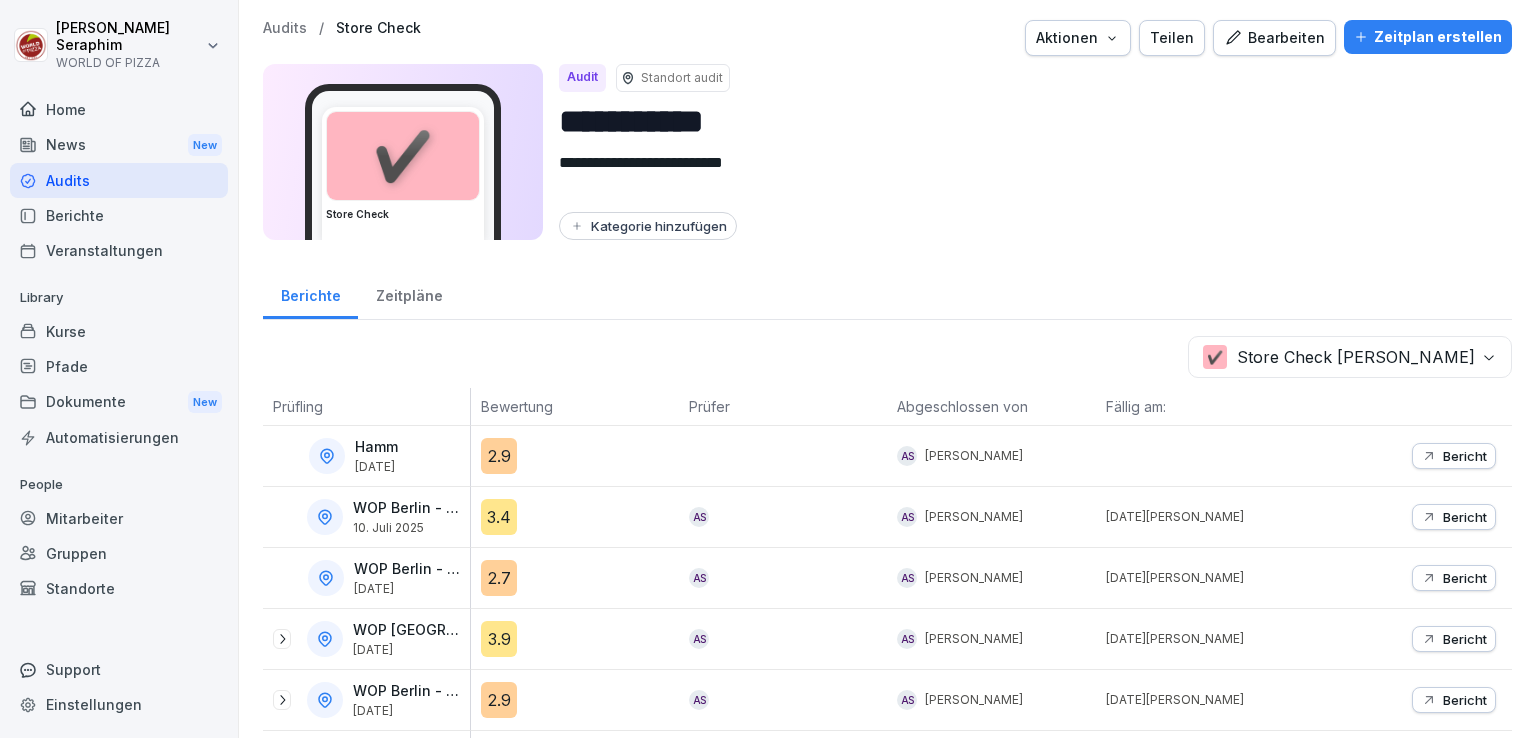 click on "**********" at bounding box center (887, 136) 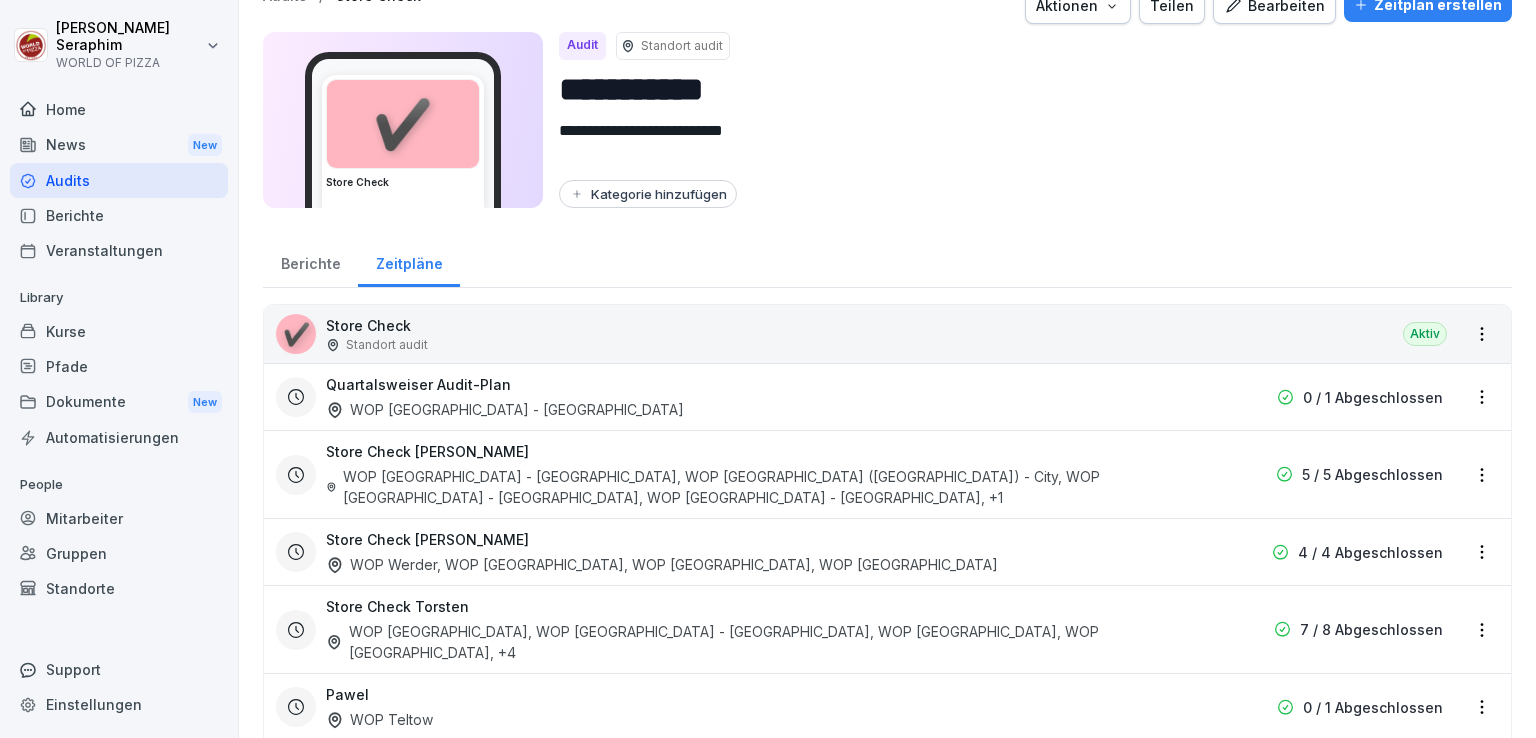 scroll, scrollTop: 30, scrollLeft: 0, axis: vertical 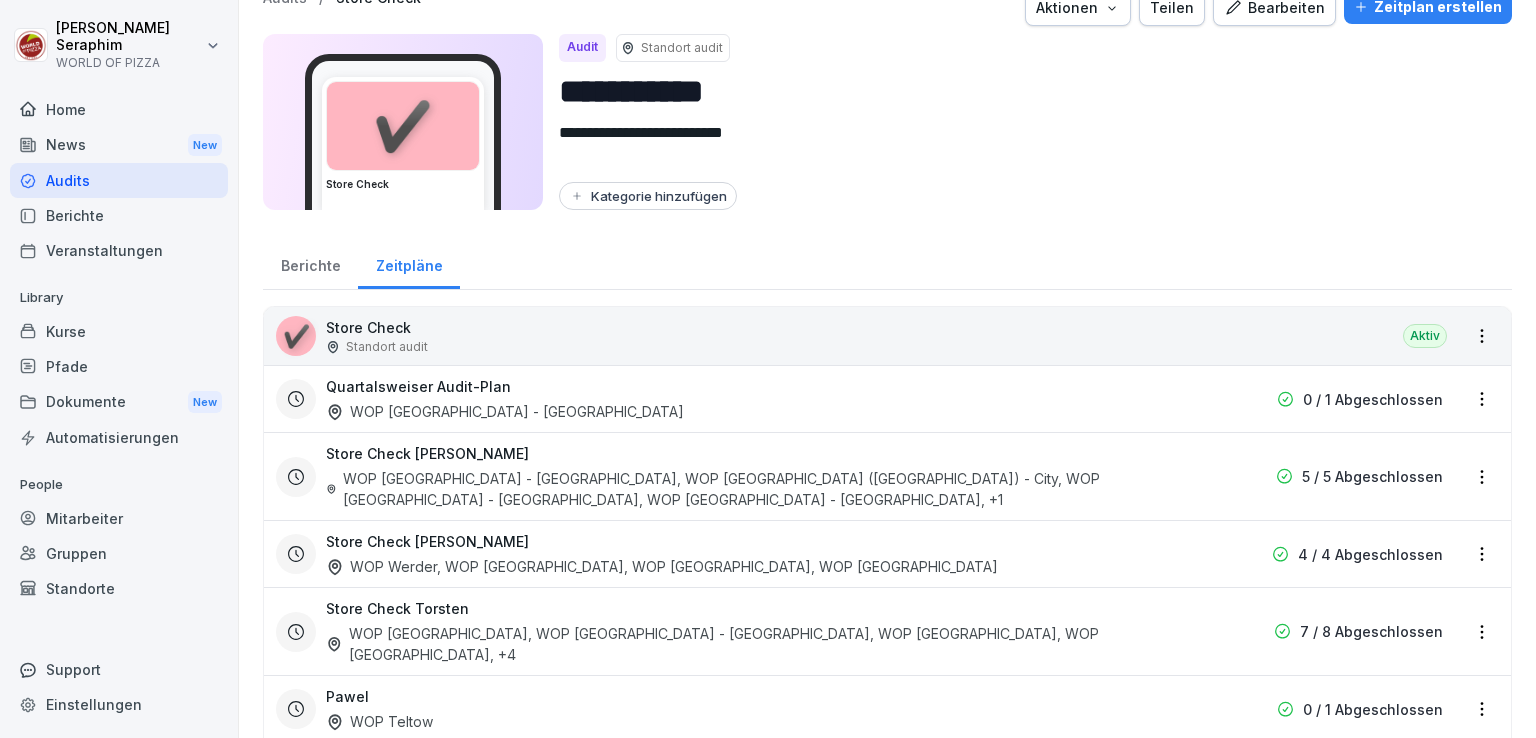 click on "Store Check" at bounding box center [377, 327] 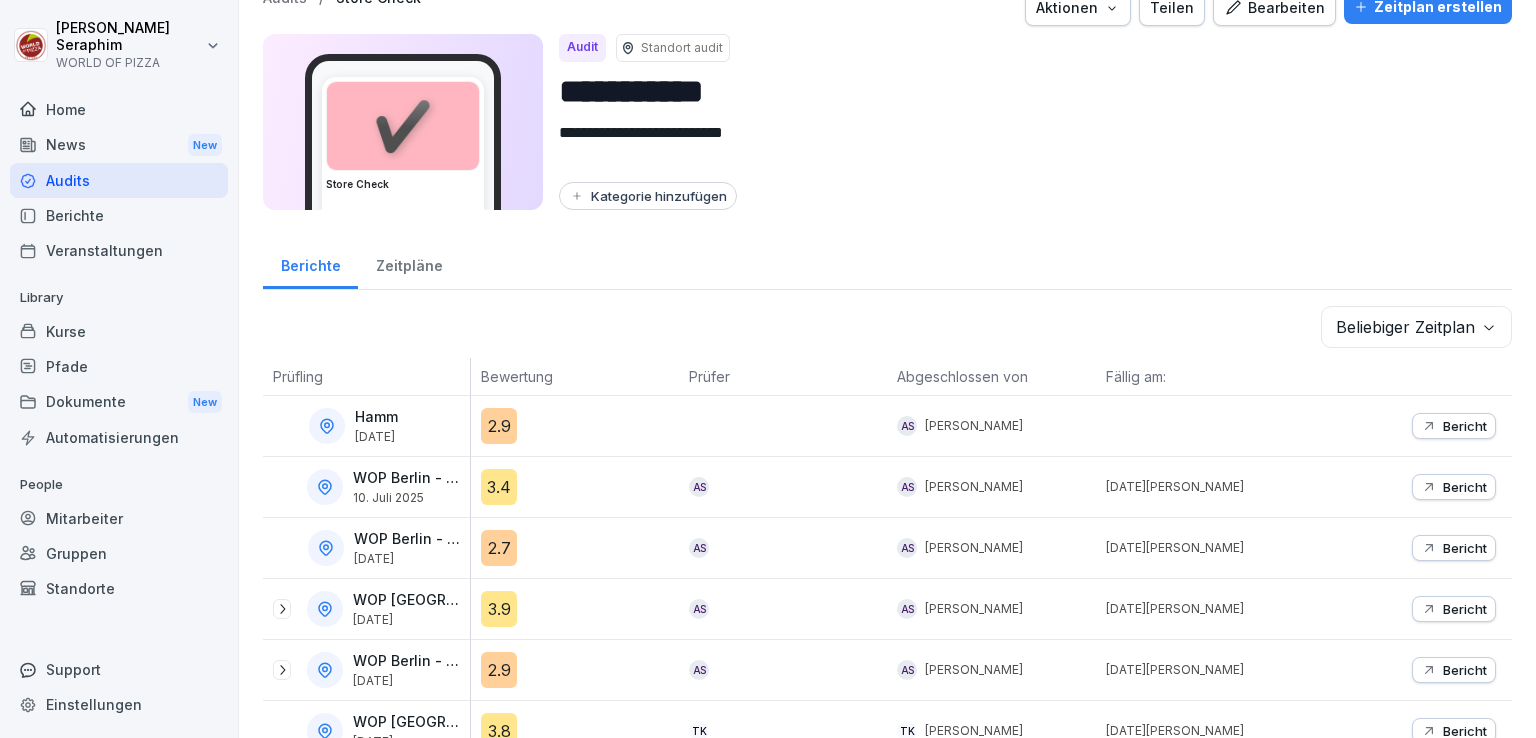 click on "Zeitpläne" at bounding box center [409, 263] 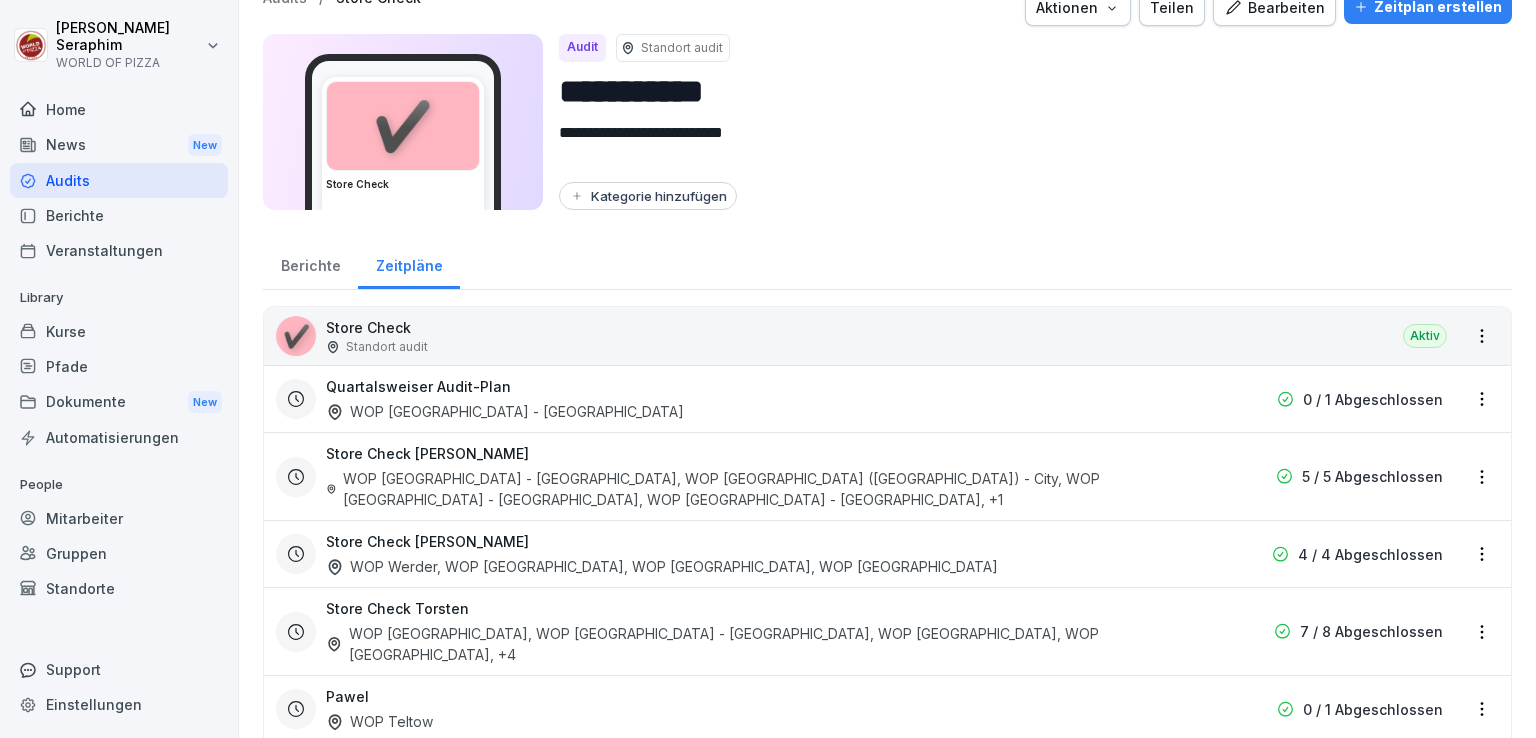 click on "**********" at bounding box center [768, 369] 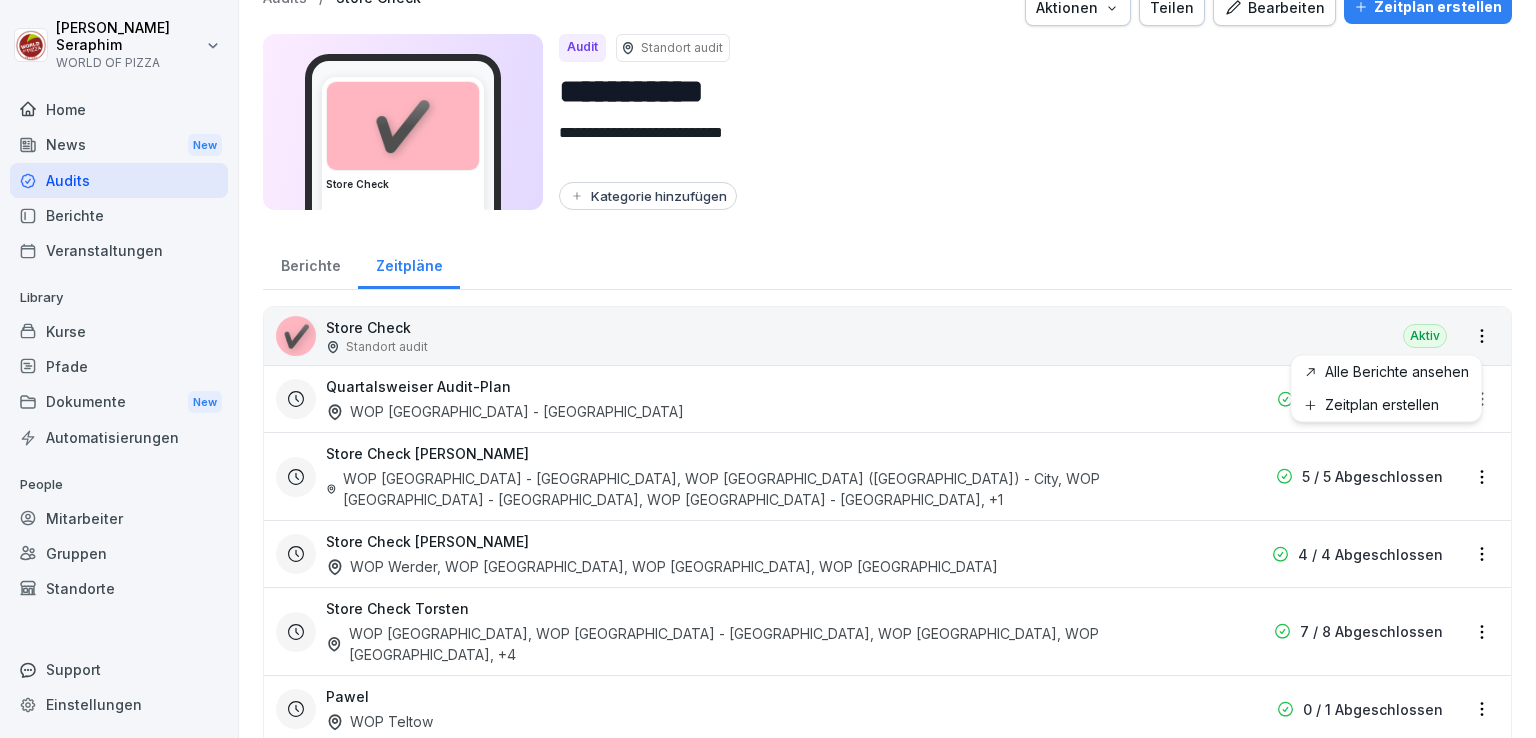 click on "**********" at bounding box center [768, 369] 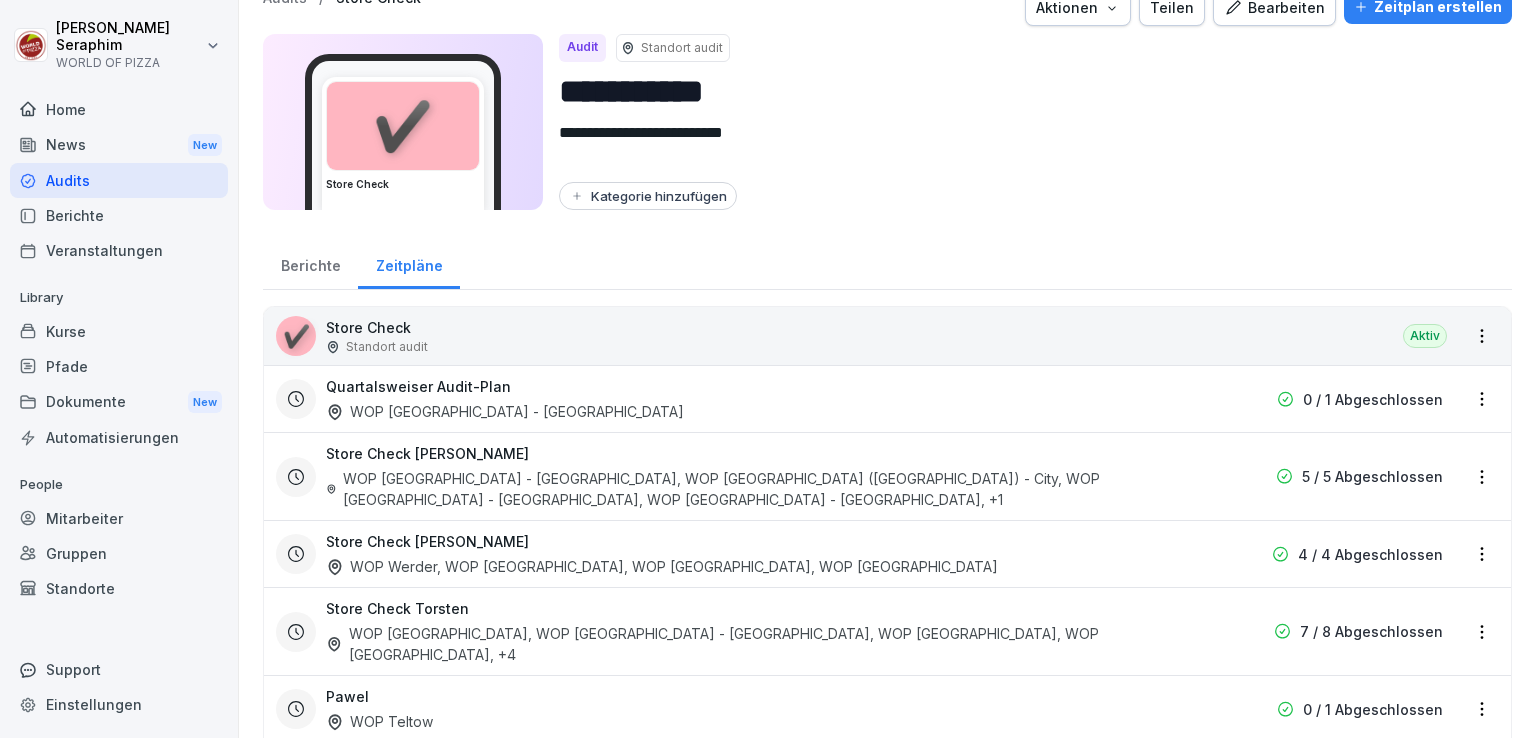 click on "Store Check Robert WOP [GEOGRAPHIC_DATA] - [GEOGRAPHIC_DATA], WOP [GEOGRAPHIC_DATA] ([GEOGRAPHIC_DATA]) - City, WOP [GEOGRAPHIC_DATA] - [GEOGRAPHIC_DATA], WOP [GEOGRAPHIC_DATA] - [GEOGRAPHIC_DATA] , +1 5 / 5 Abgeschlossen" at bounding box center (887, 476) 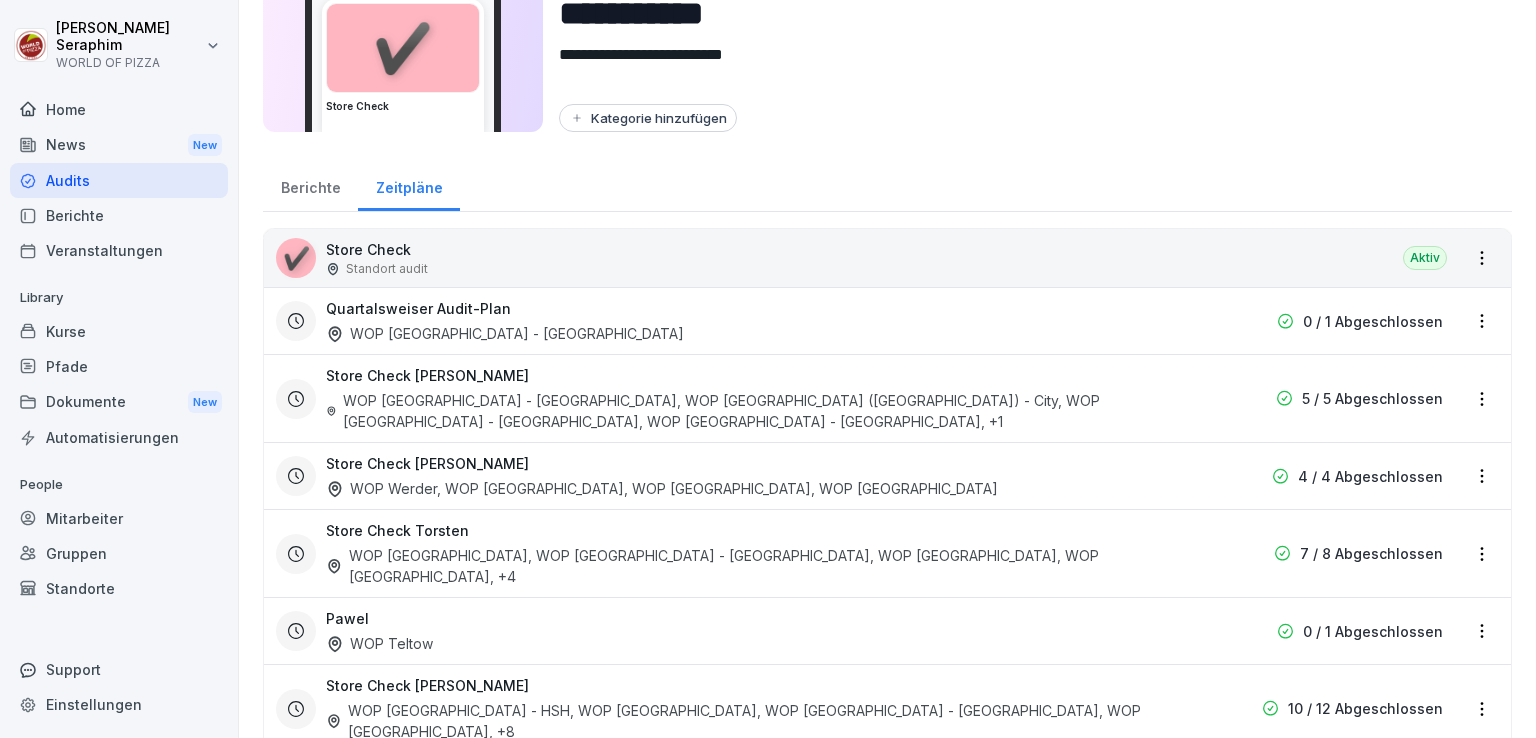 scroll, scrollTop: 124, scrollLeft: 0, axis: vertical 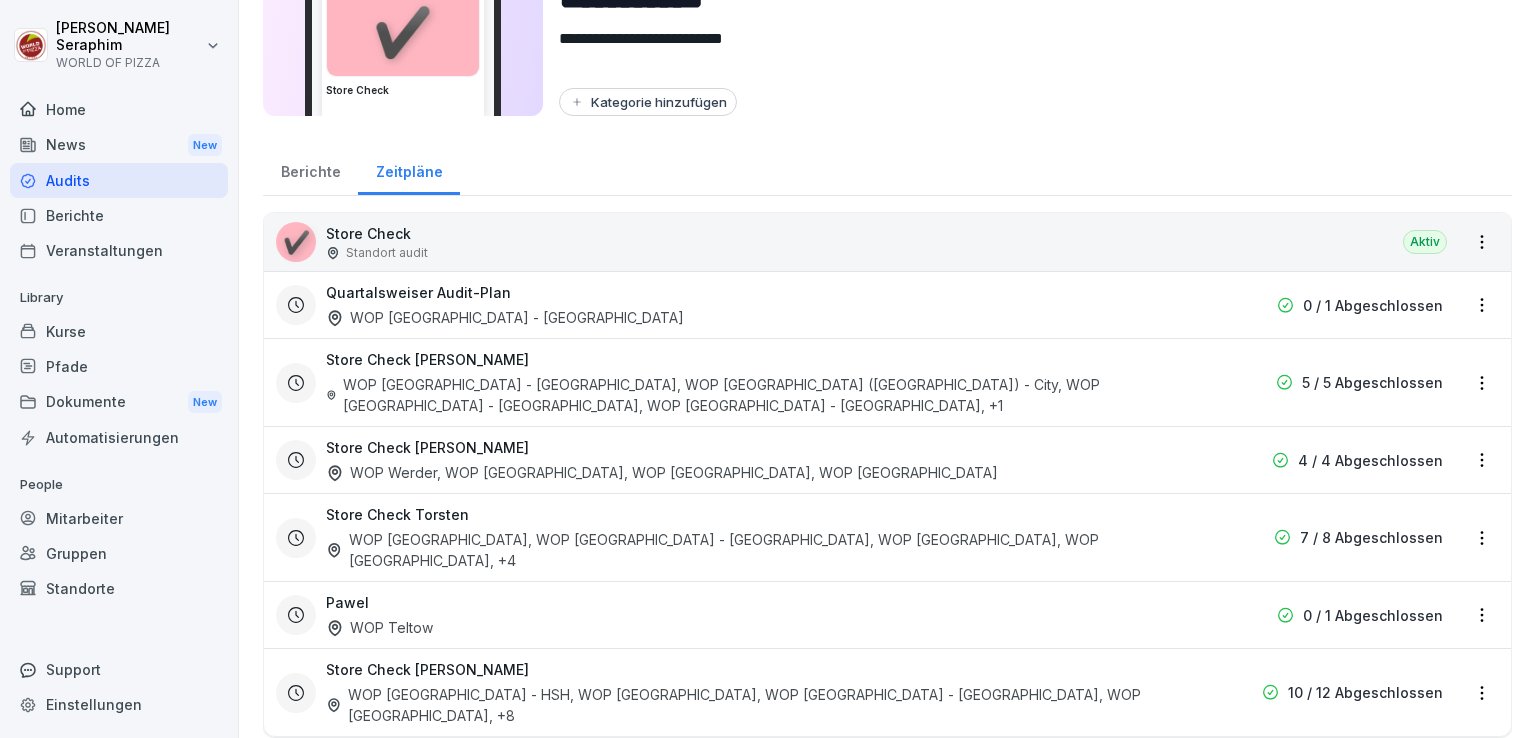 click on "WOP Berlin - HSH, WOP [GEOGRAPHIC_DATA], WOP [GEOGRAPHIC_DATA] - [GEOGRAPHIC_DATA], WOP [GEOGRAPHIC_DATA] , +8" at bounding box center (759, 705) 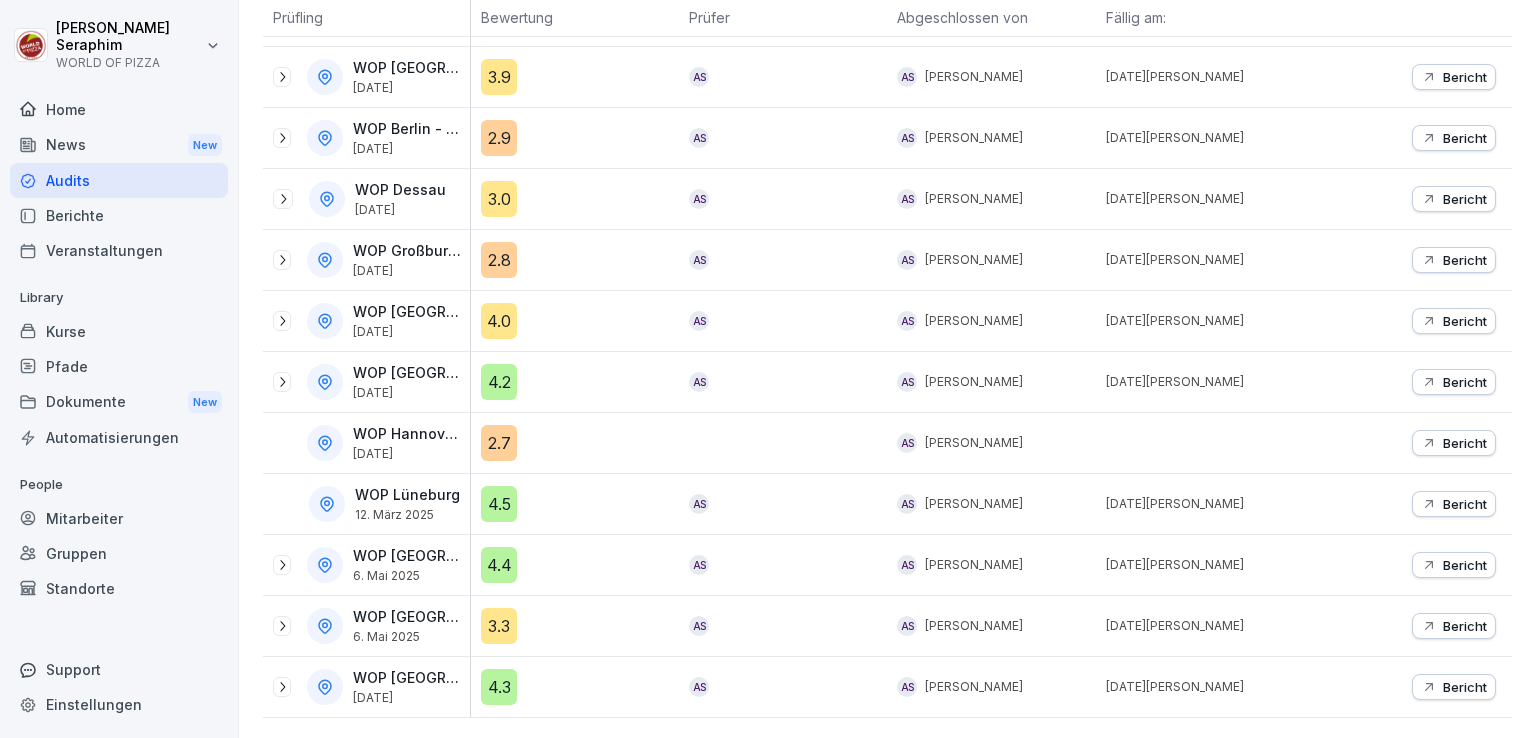 scroll, scrollTop: 0, scrollLeft: 0, axis: both 